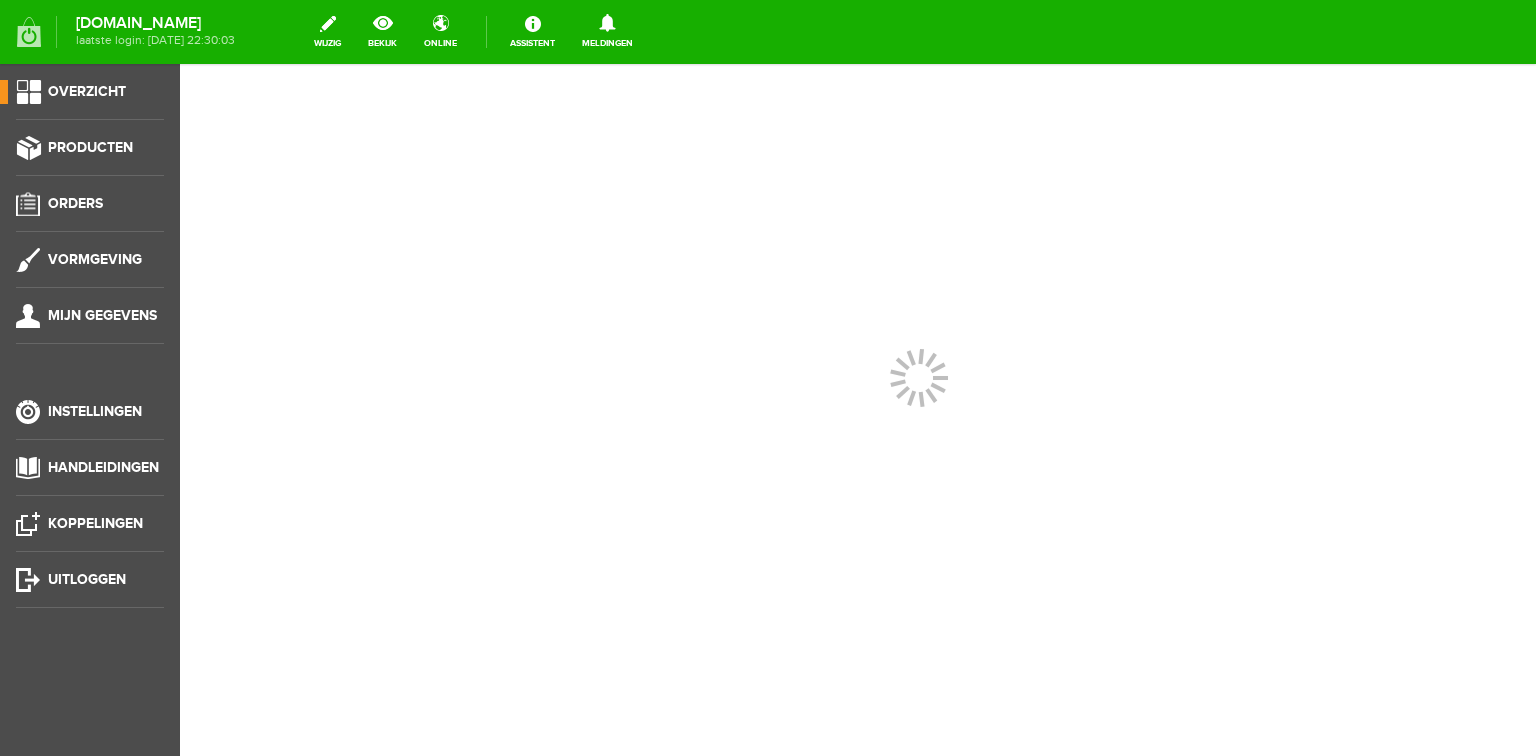 scroll, scrollTop: 0, scrollLeft: 0, axis: both 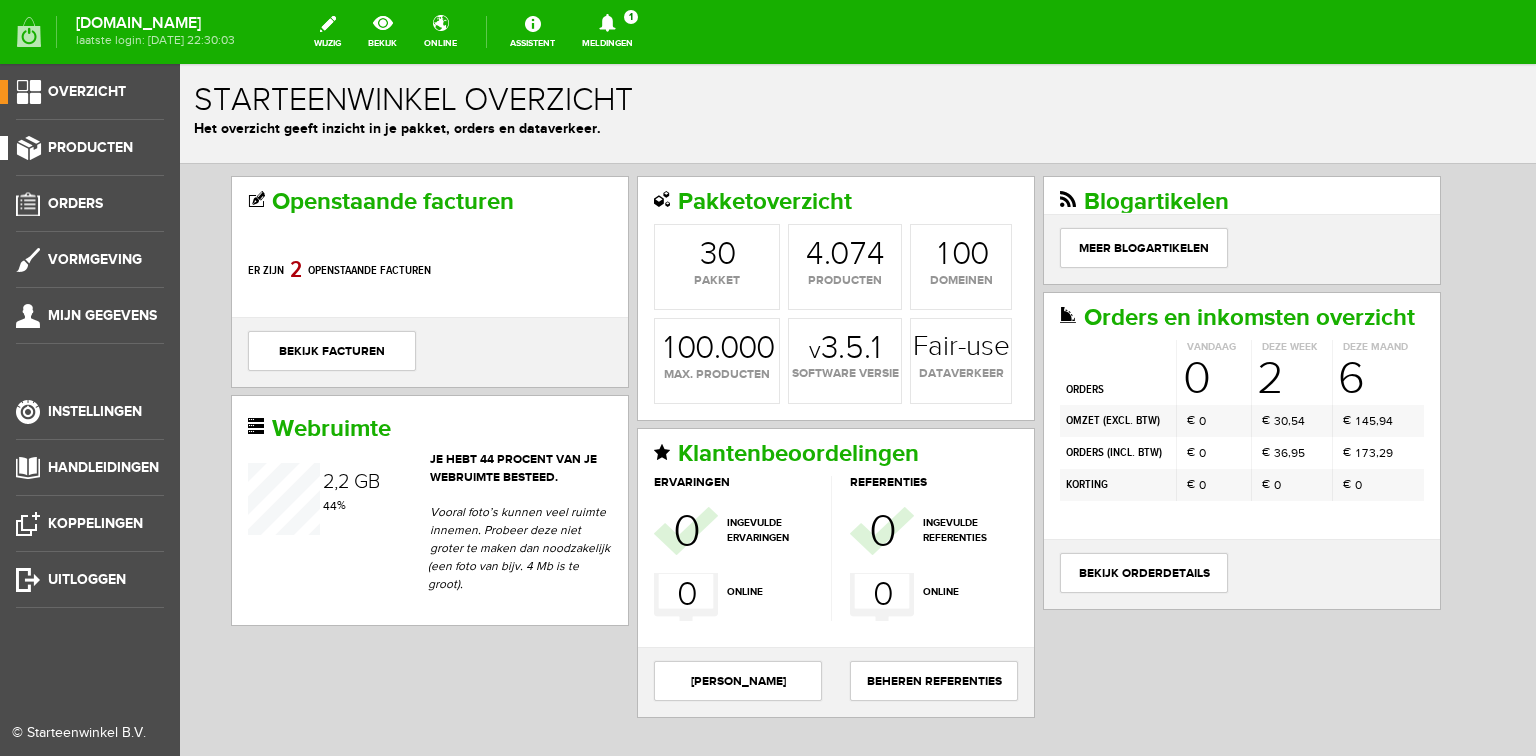 click on "Producten" at bounding box center [90, 147] 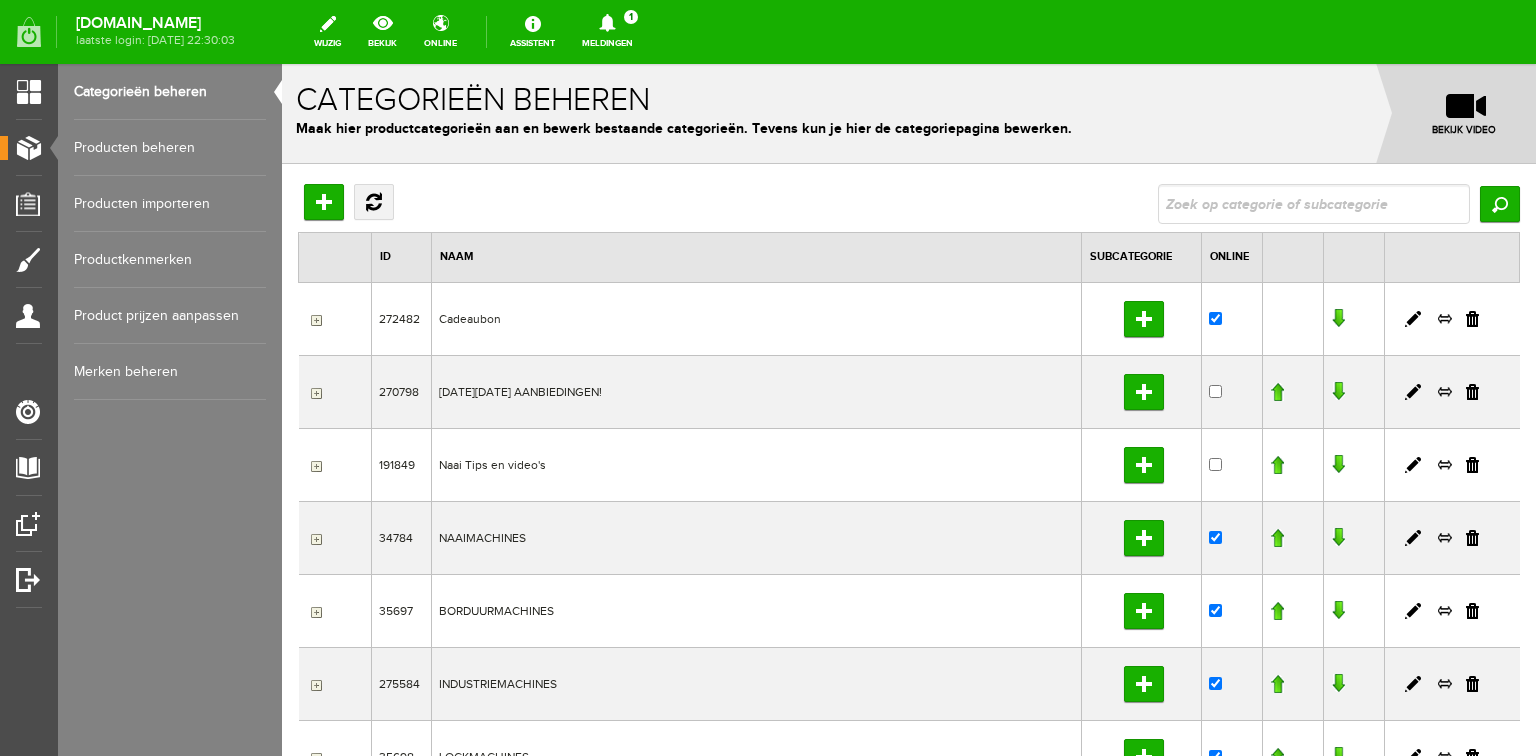 scroll, scrollTop: 0, scrollLeft: 0, axis: both 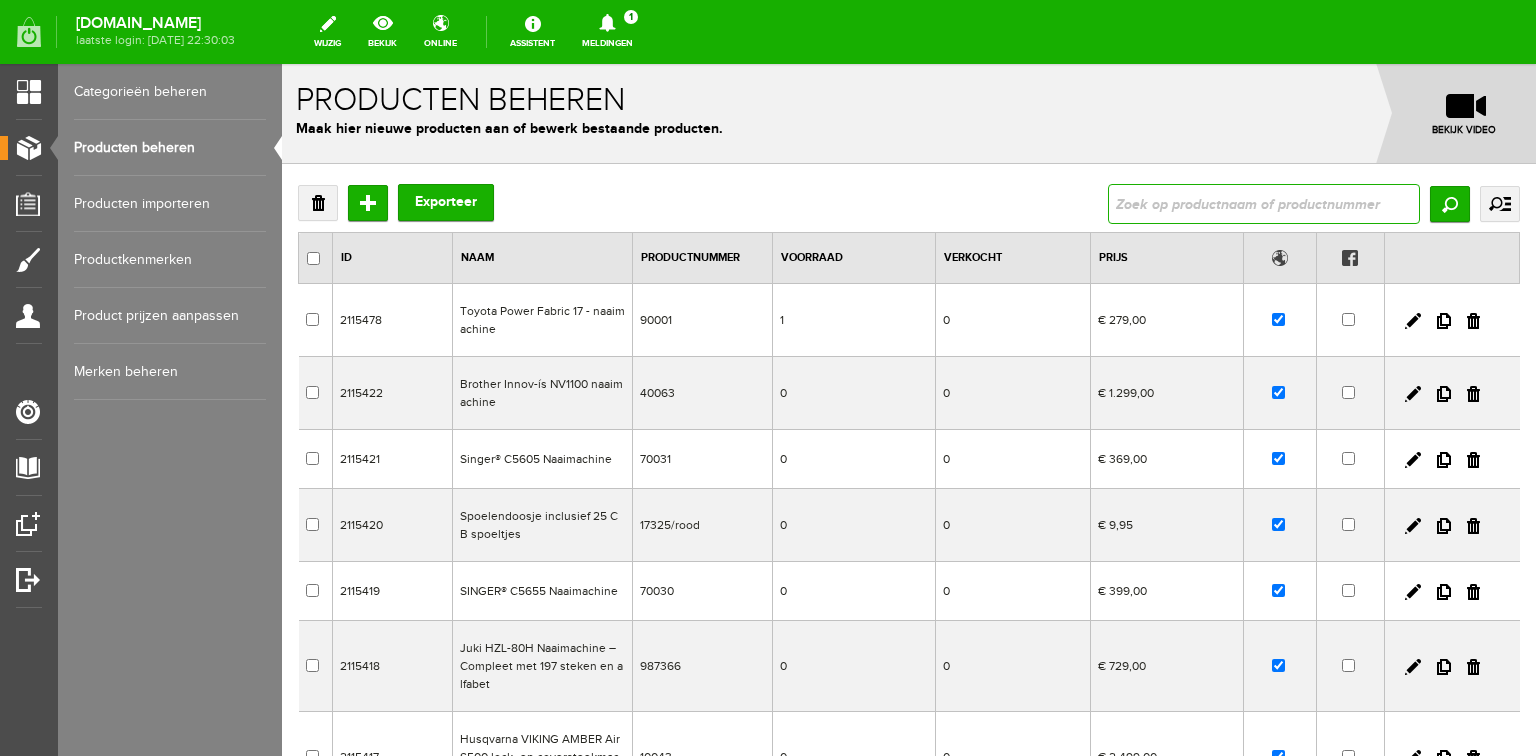 click at bounding box center (1264, 204) 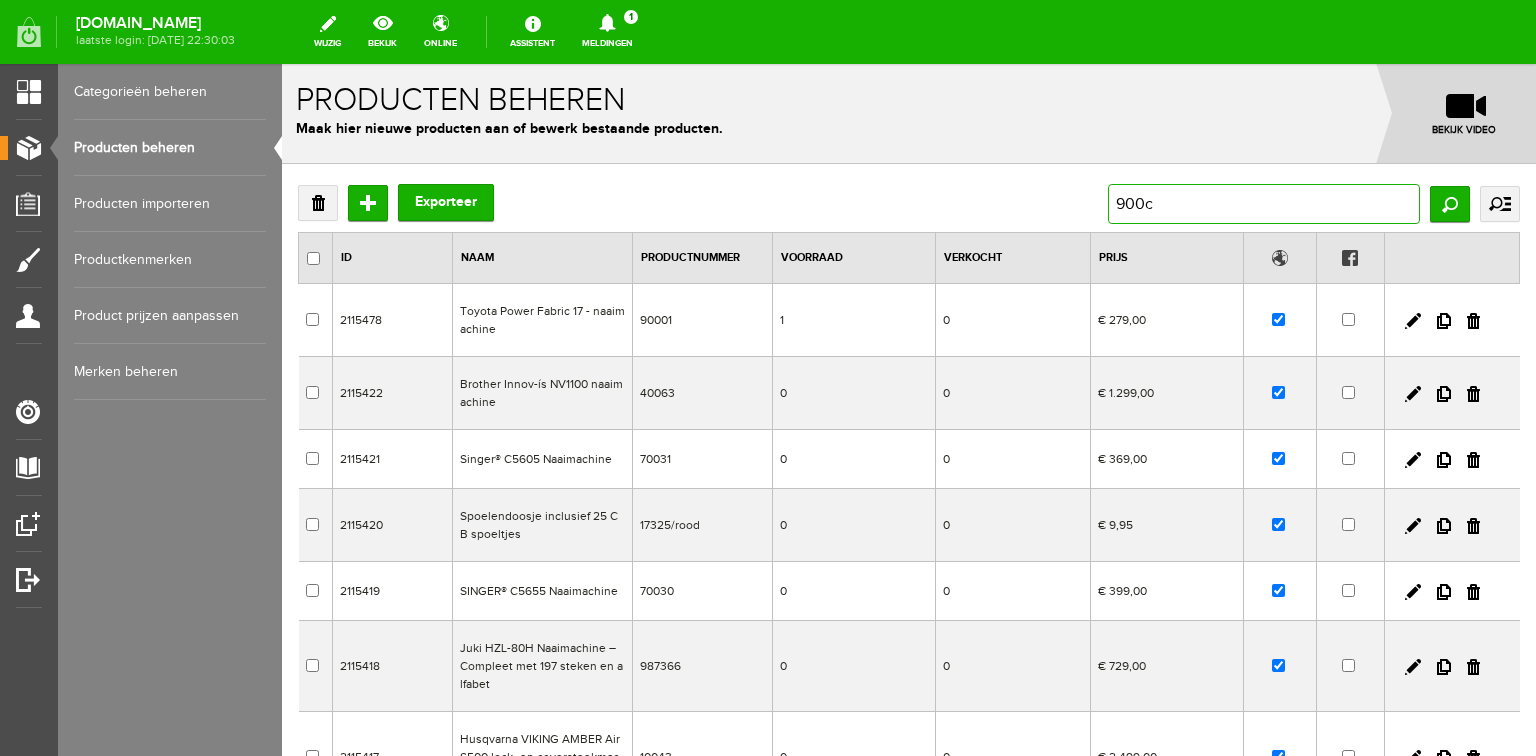 type on "900cs" 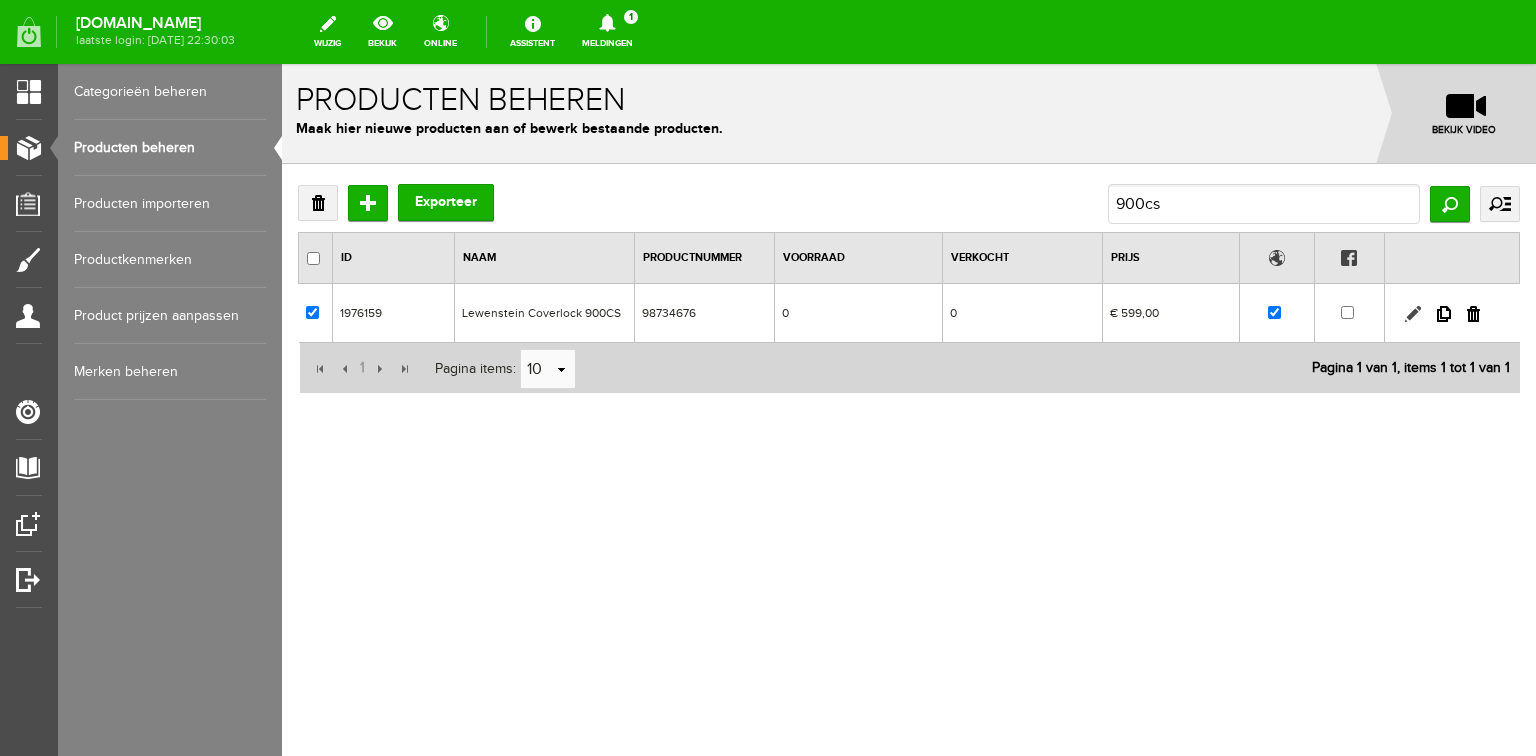 click at bounding box center [1413, 314] 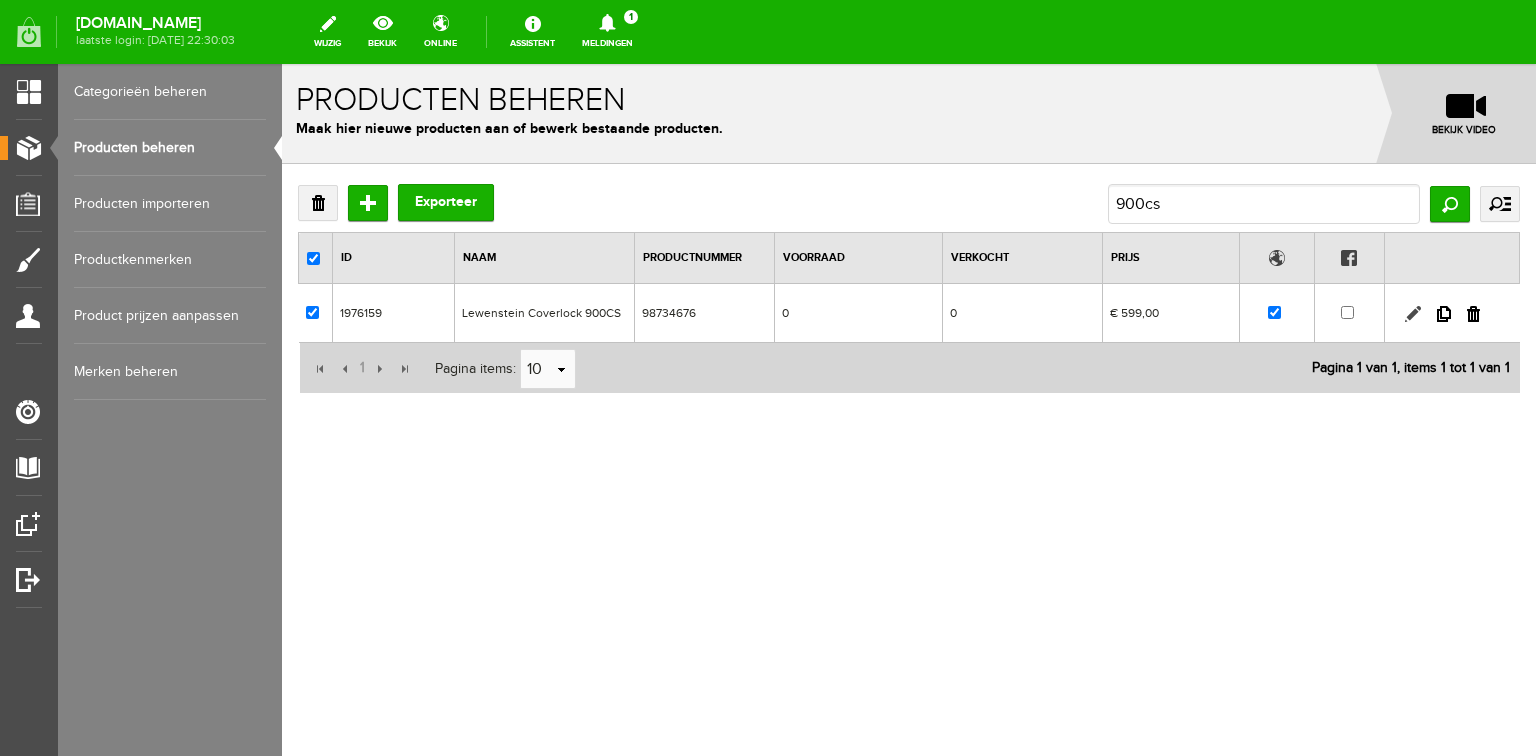 checkbox on "true" 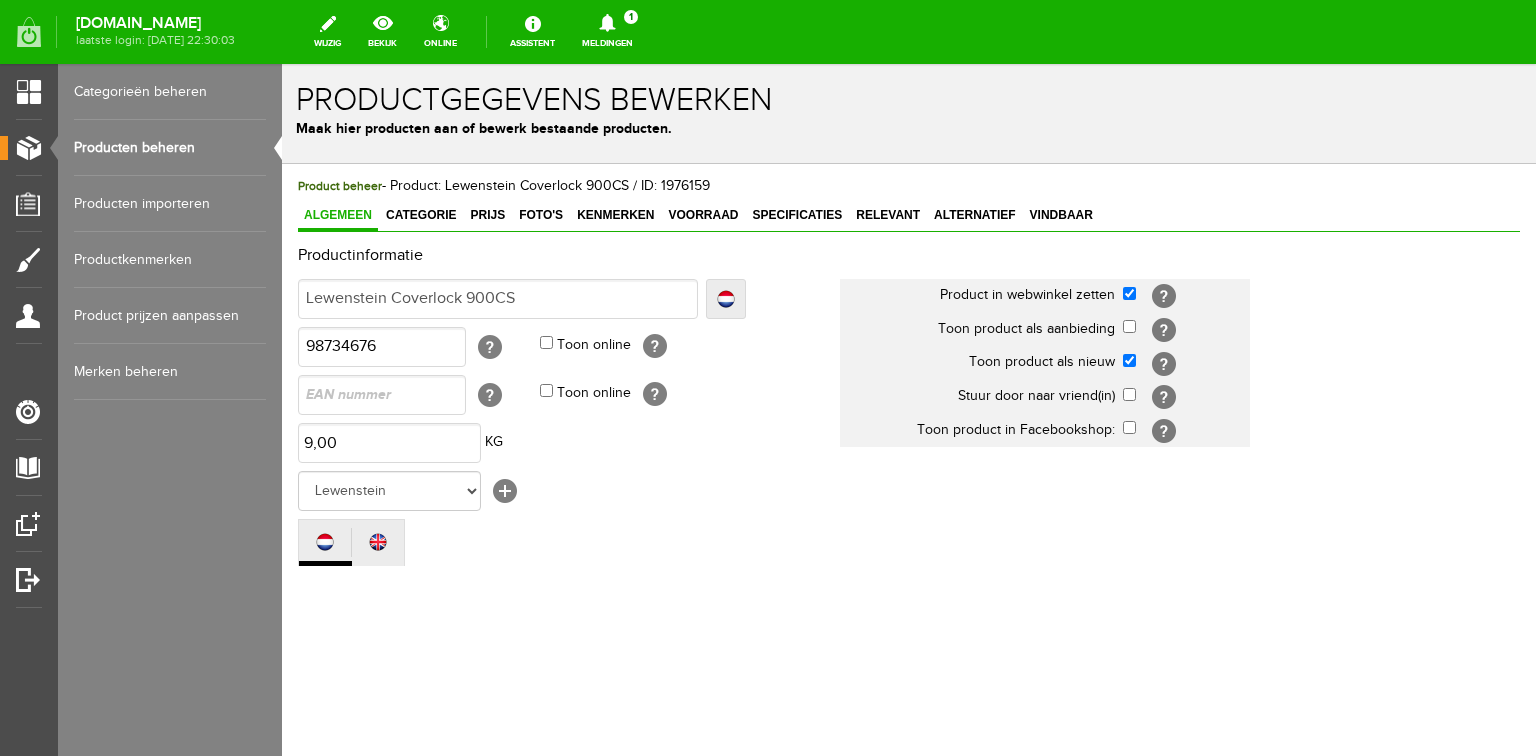 scroll, scrollTop: 0, scrollLeft: 0, axis: both 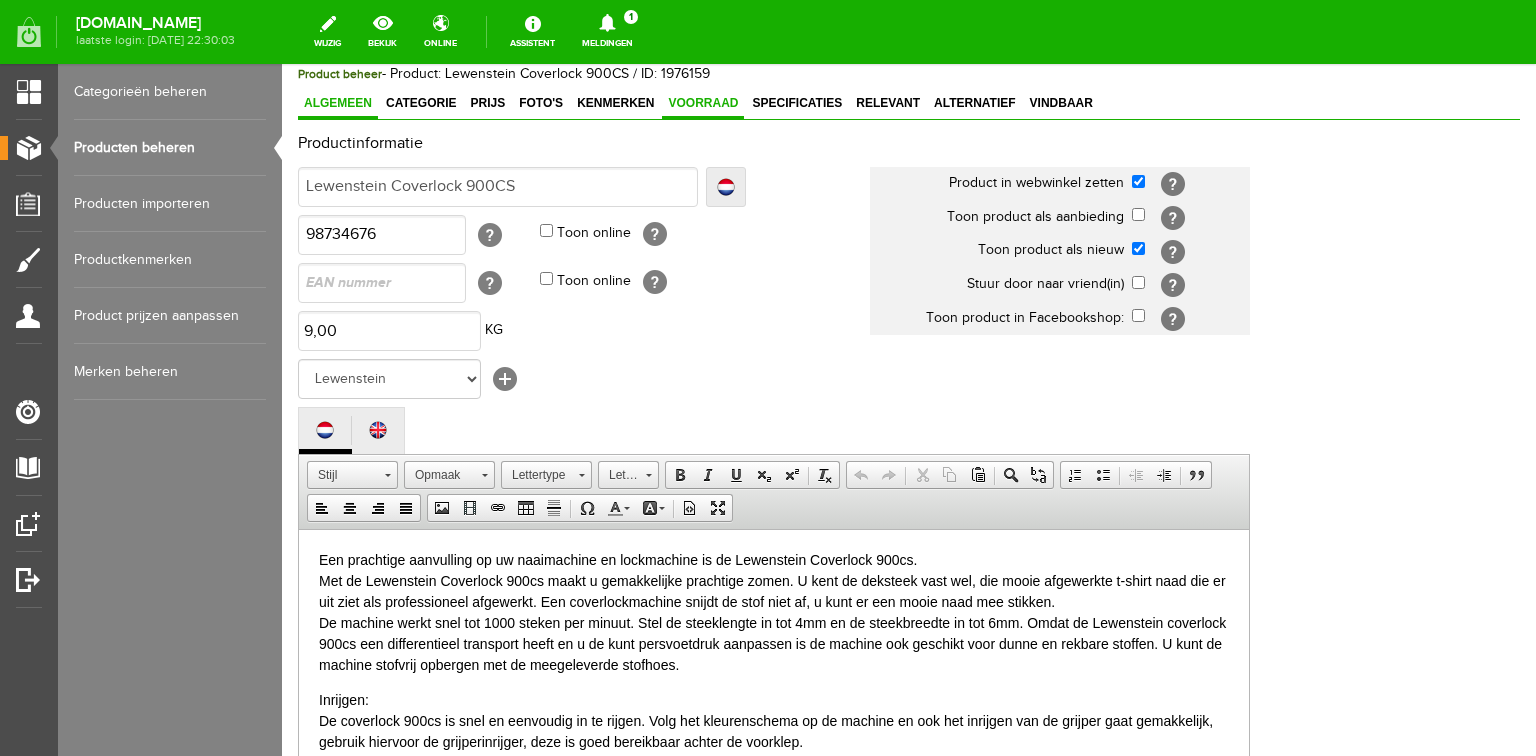 click on "Voorraad" at bounding box center [703, 103] 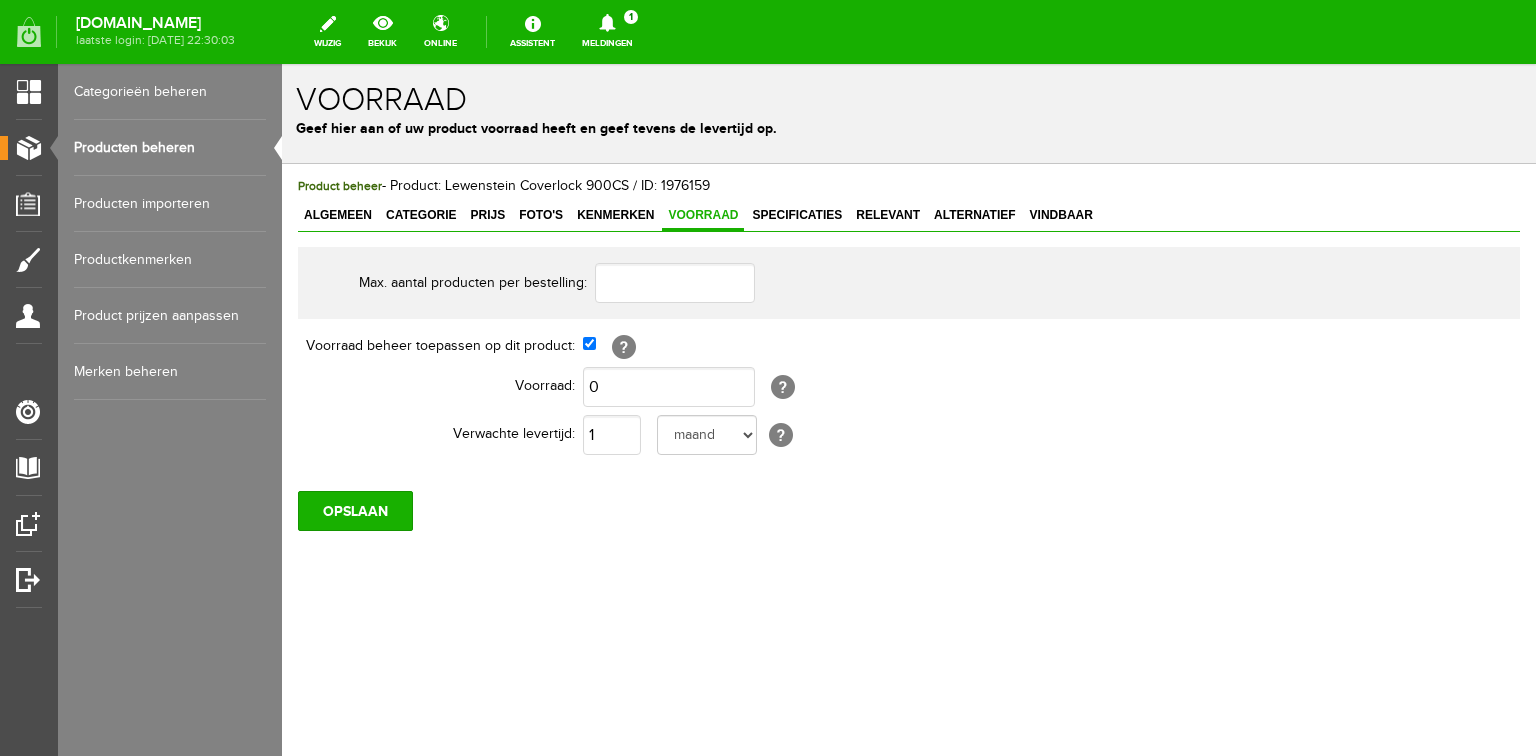 scroll, scrollTop: 0, scrollLeft: 0, axis: both 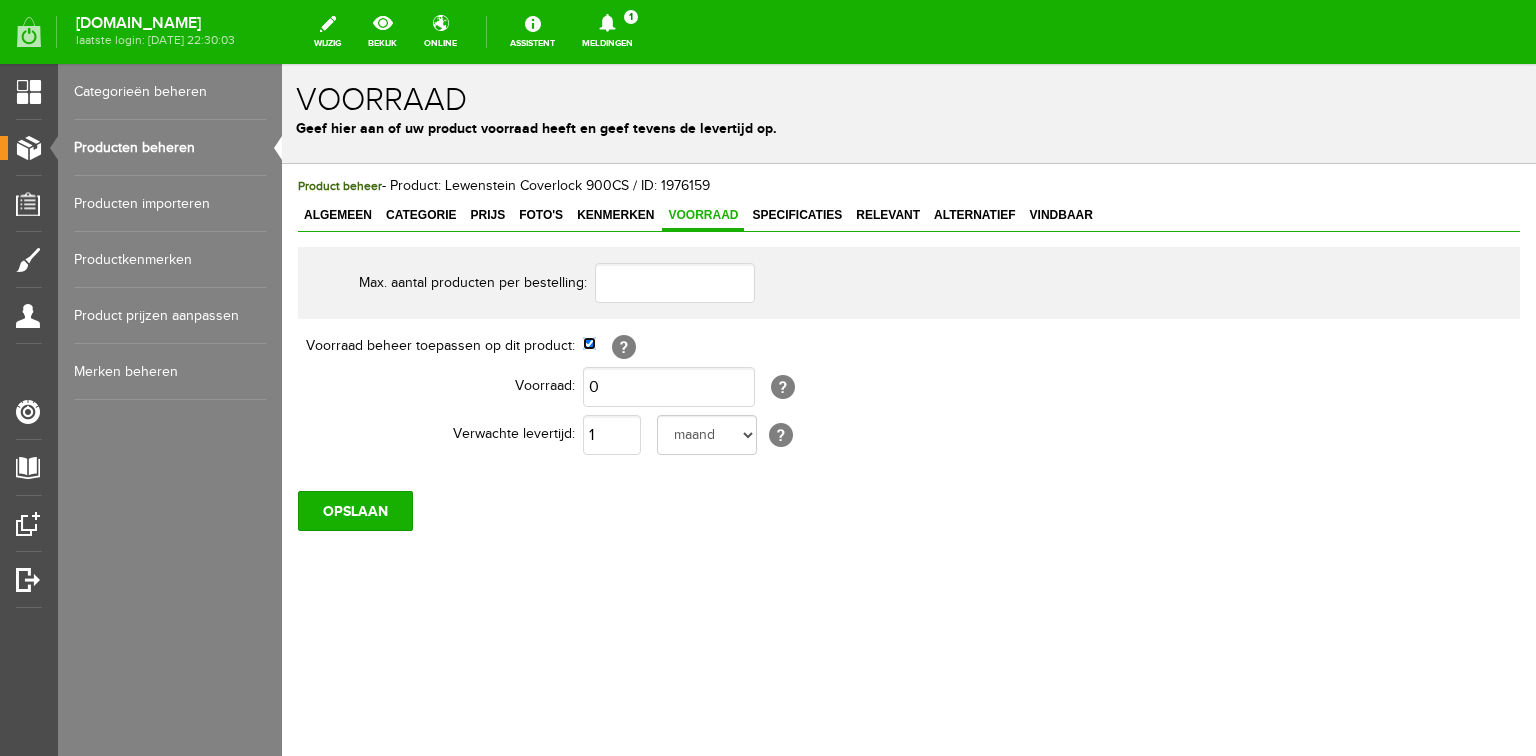 click at bounding box center [589, 343] 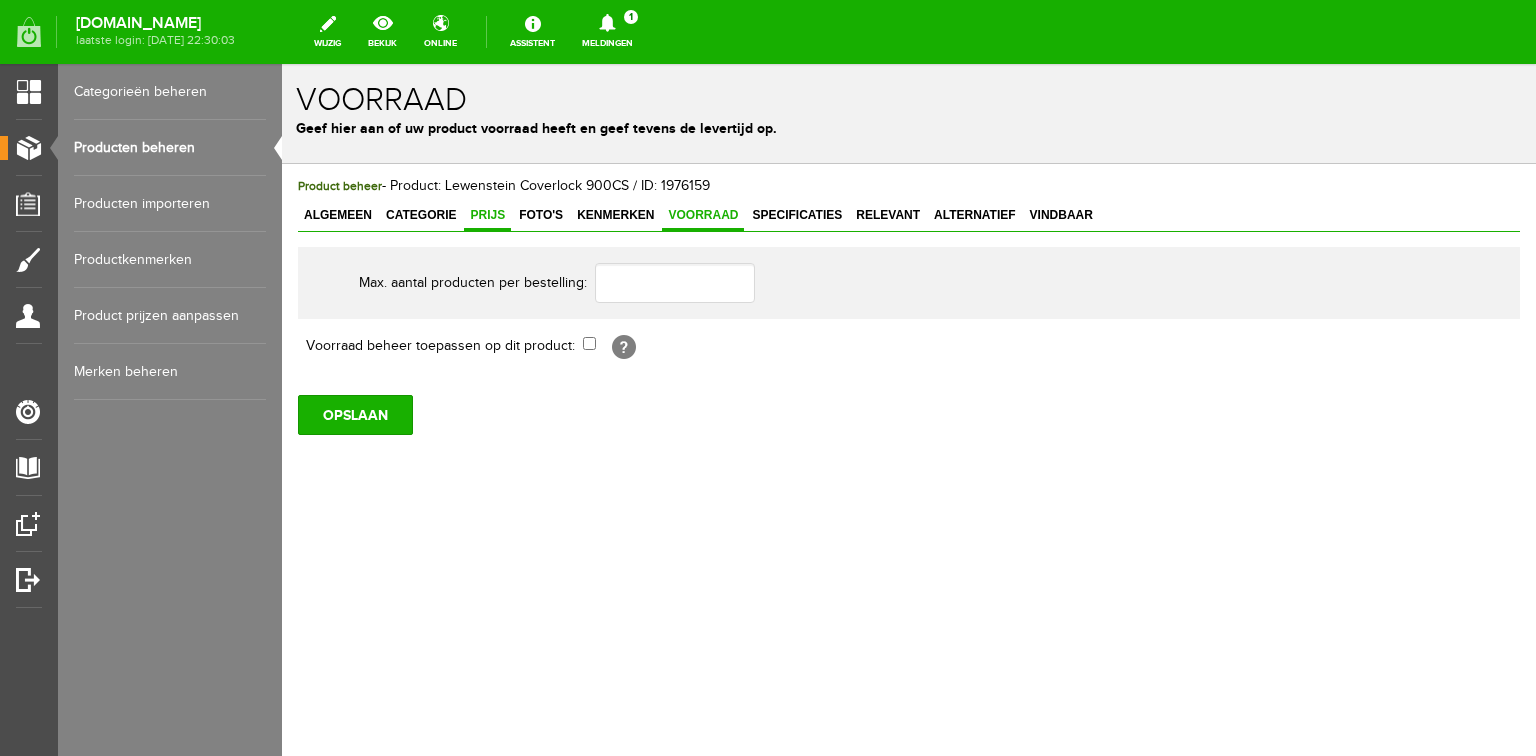click on "Prijs" at bounding box center [487, 215] 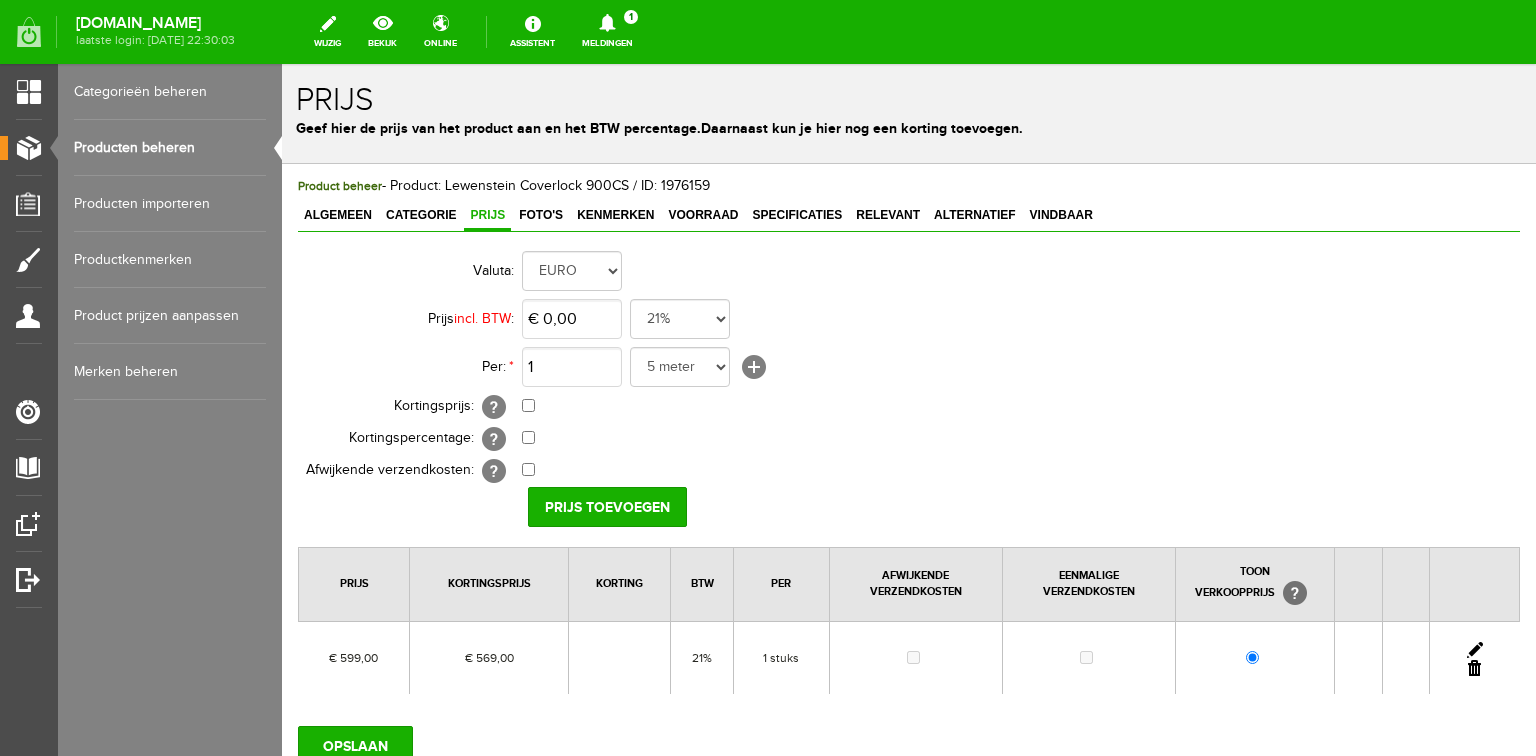 click at bounding box center (1475, 650) 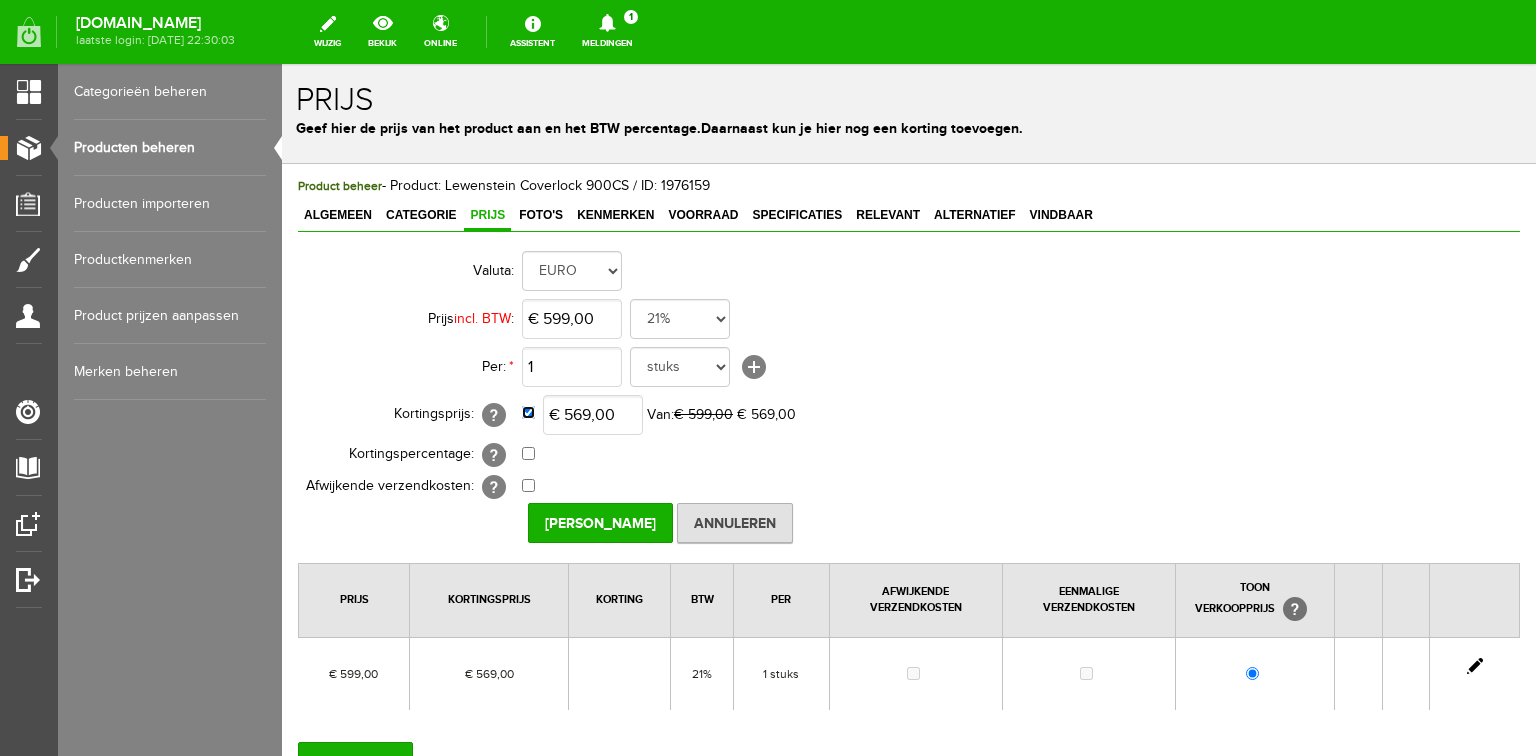 click at bounding box center [528, 412] 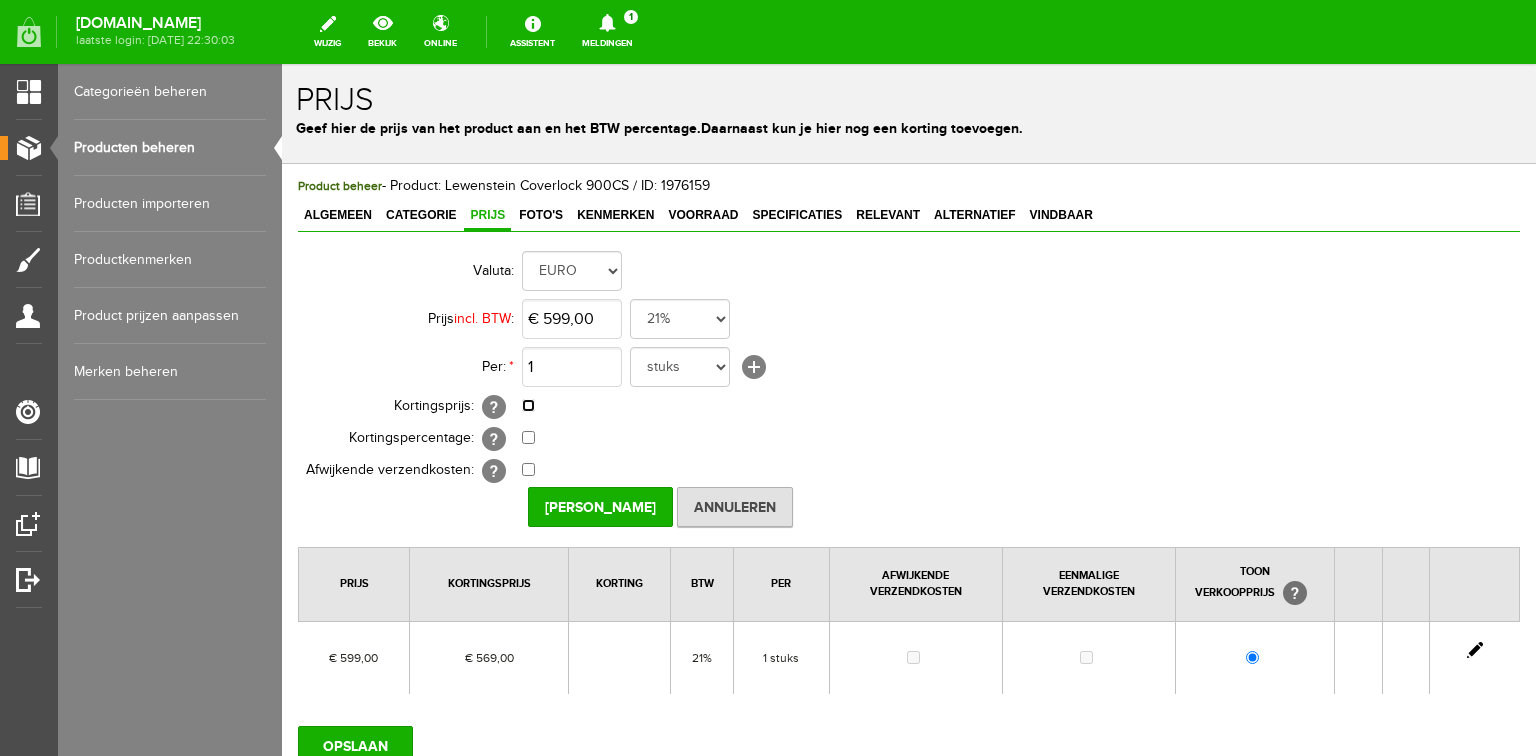 click at bounding box center (528, 405) 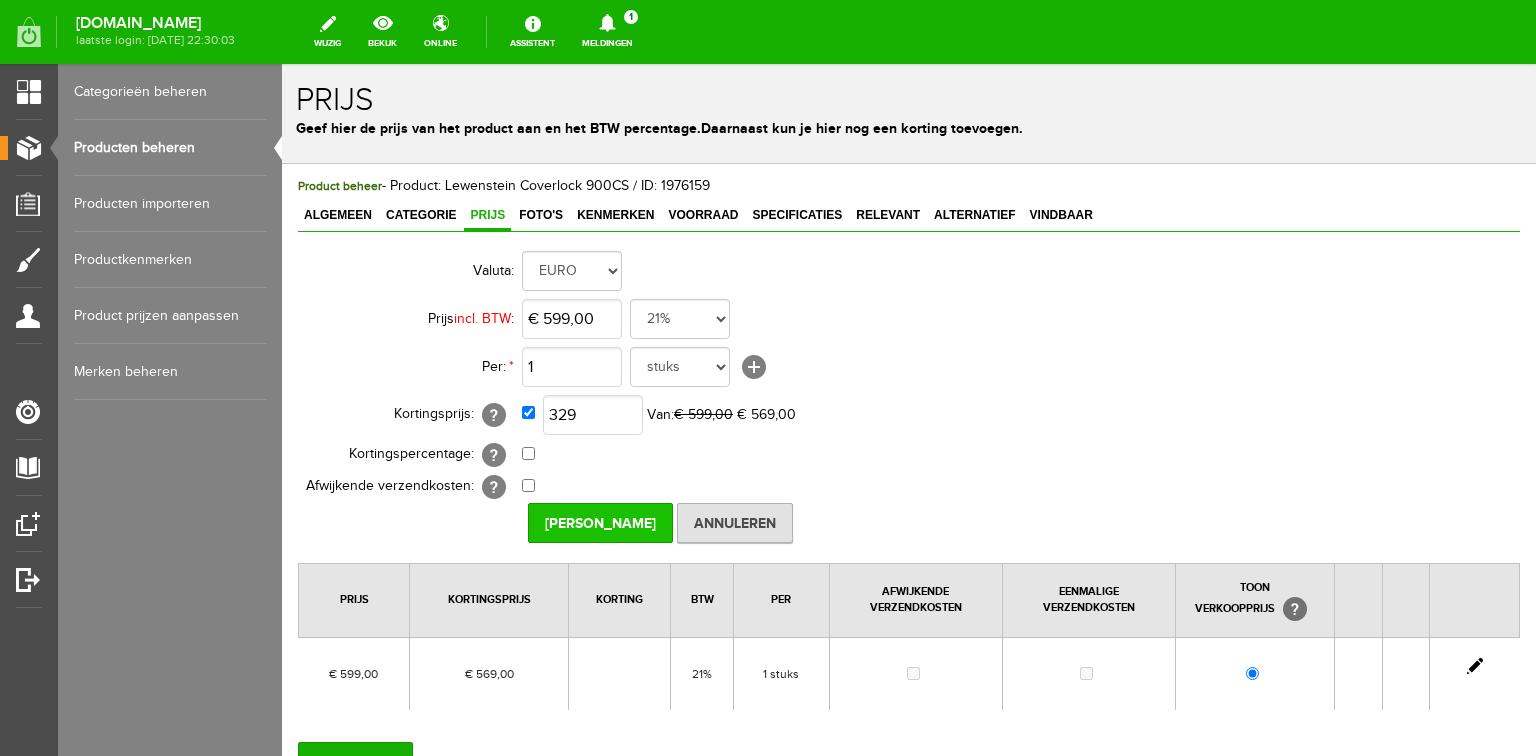type on "€ 329,00" 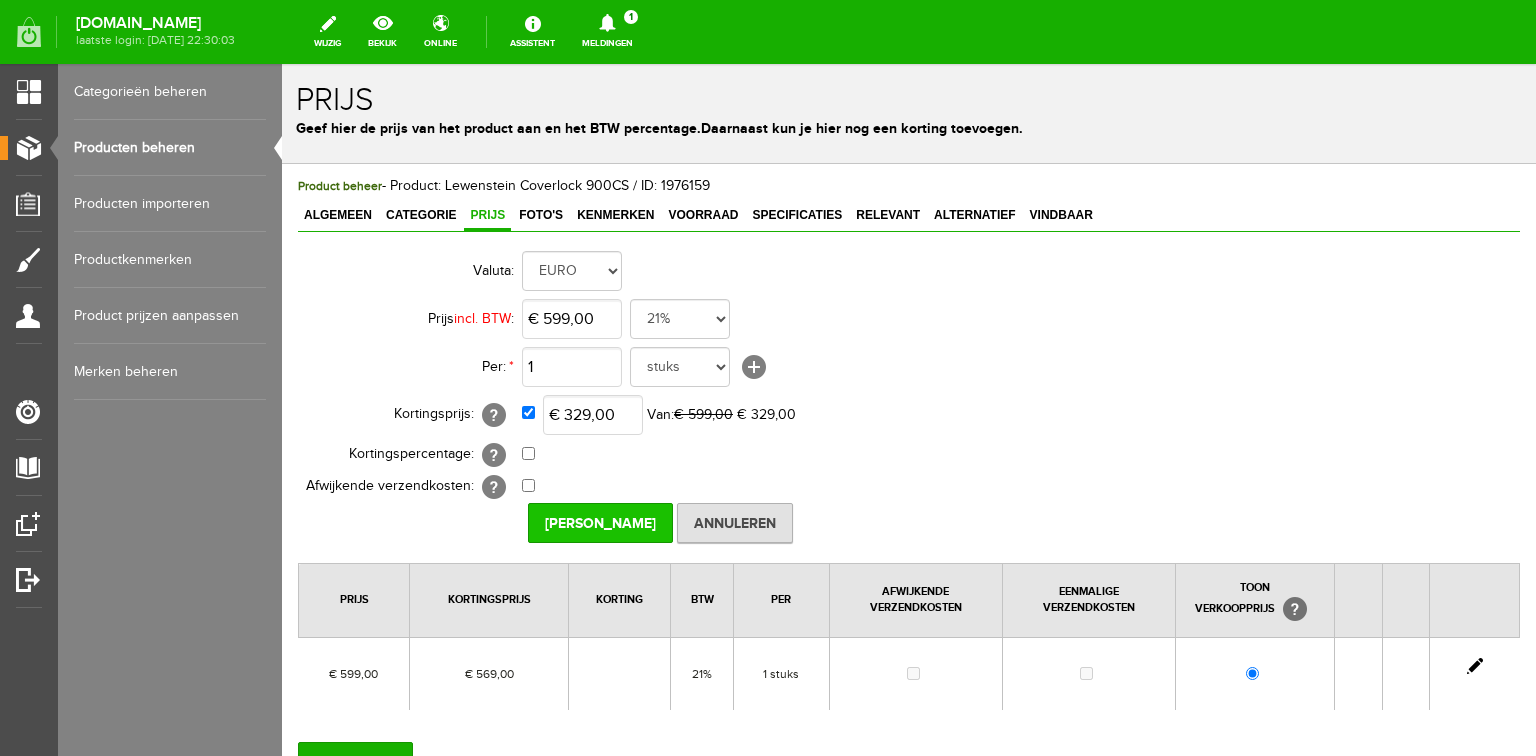 click on "[PERSON_NAME]" at bounding box center (600, 523) 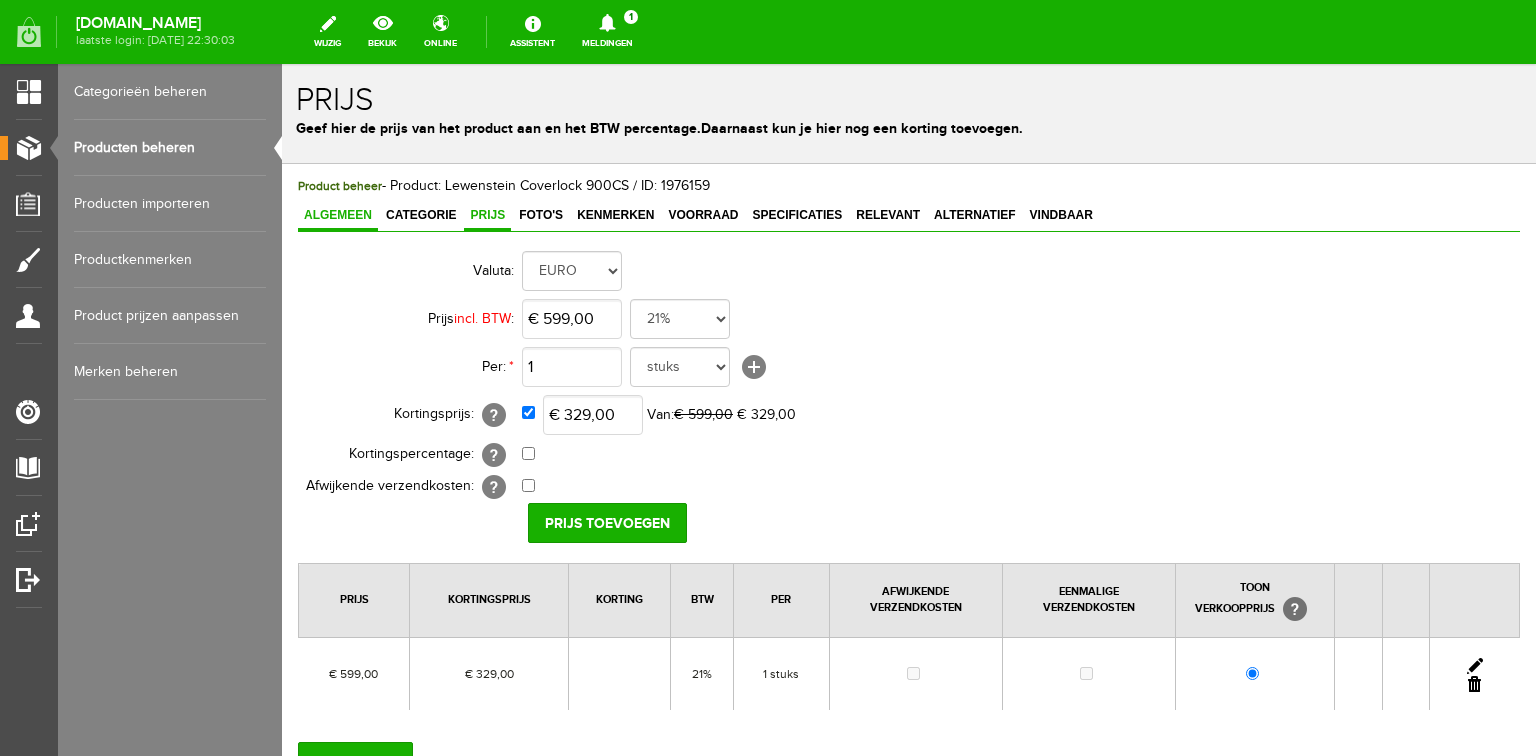 click on "Algemeen" at bounding box center (338, 215) 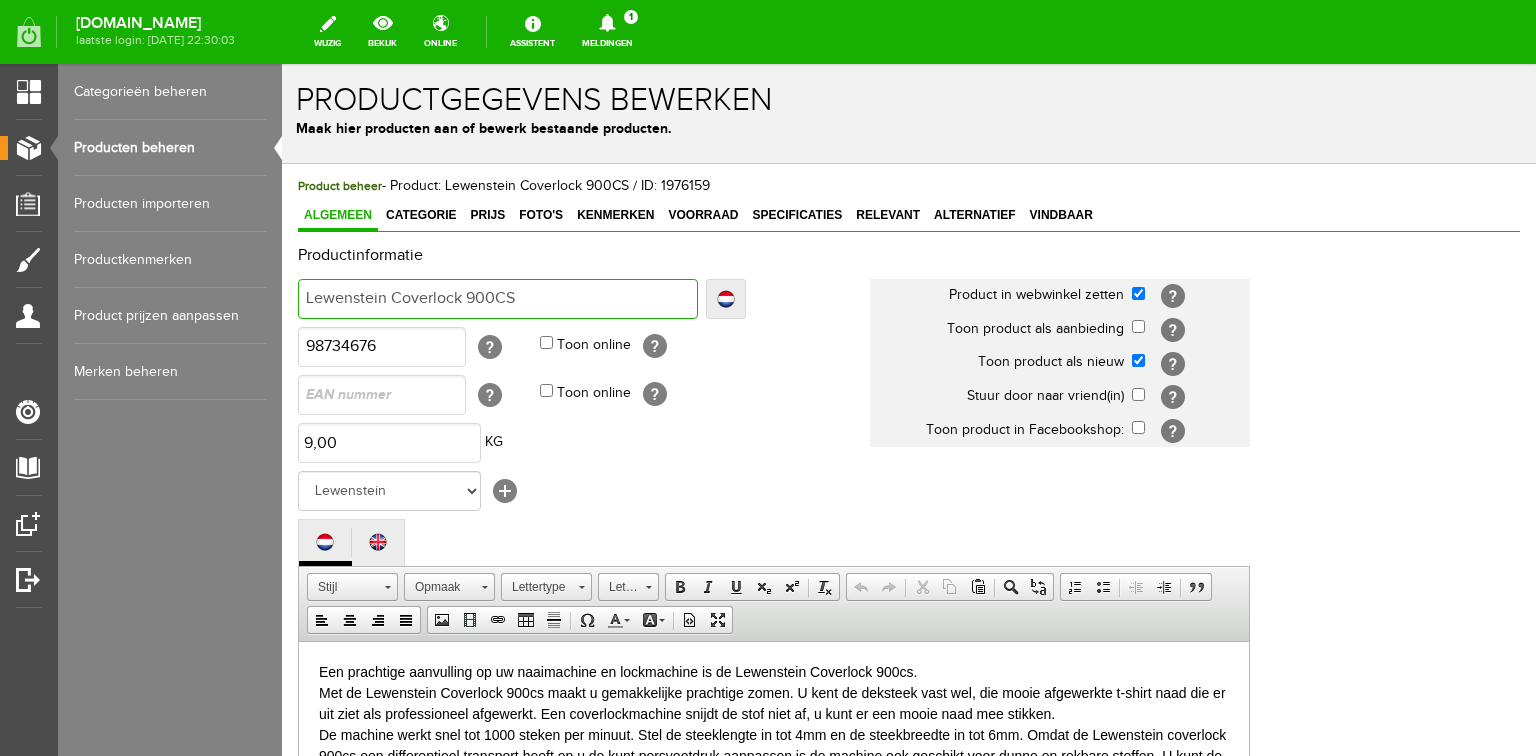 click on "Lewenstein Coverlock 900CS" at bounding box center (498, 299) 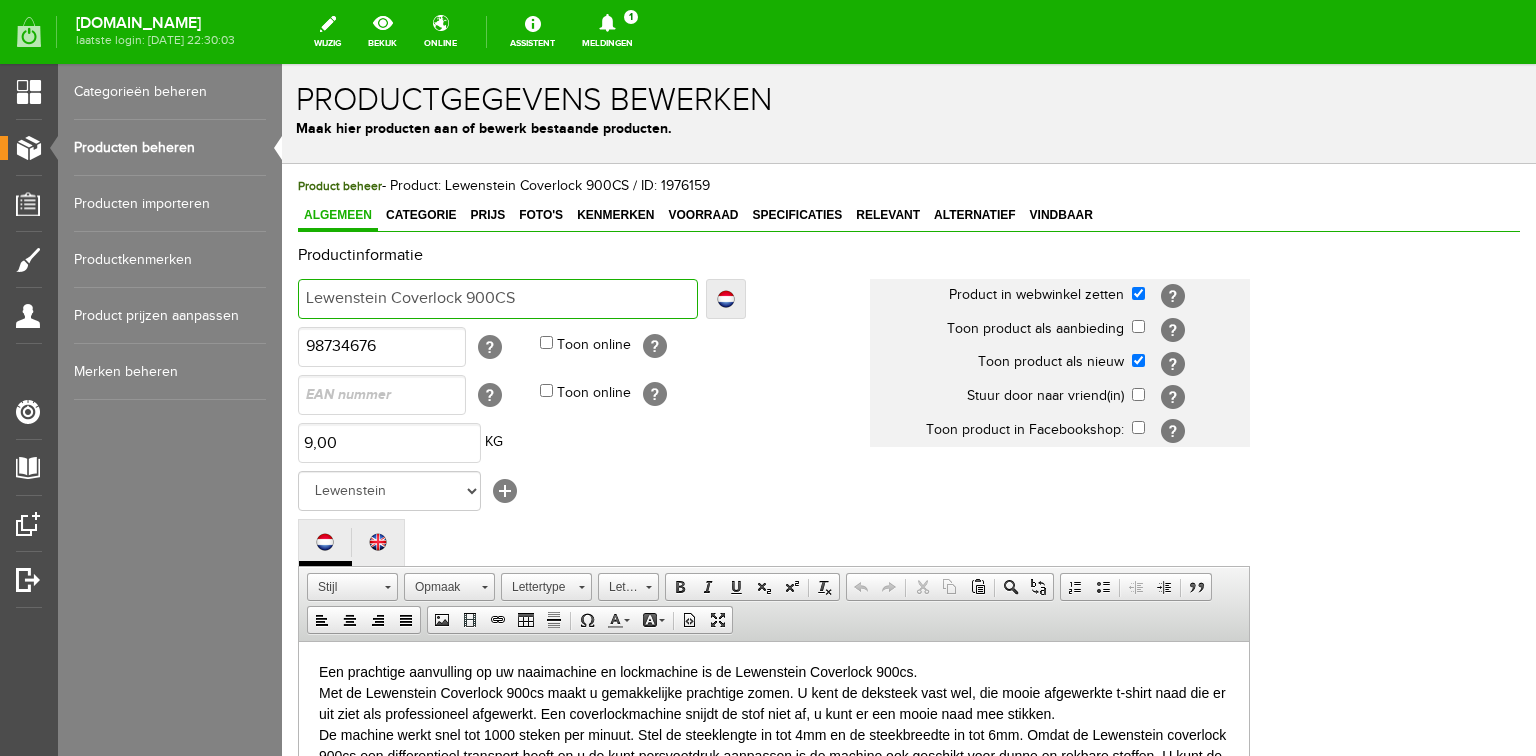 type on "Lewenstein Coverlock 900CS" 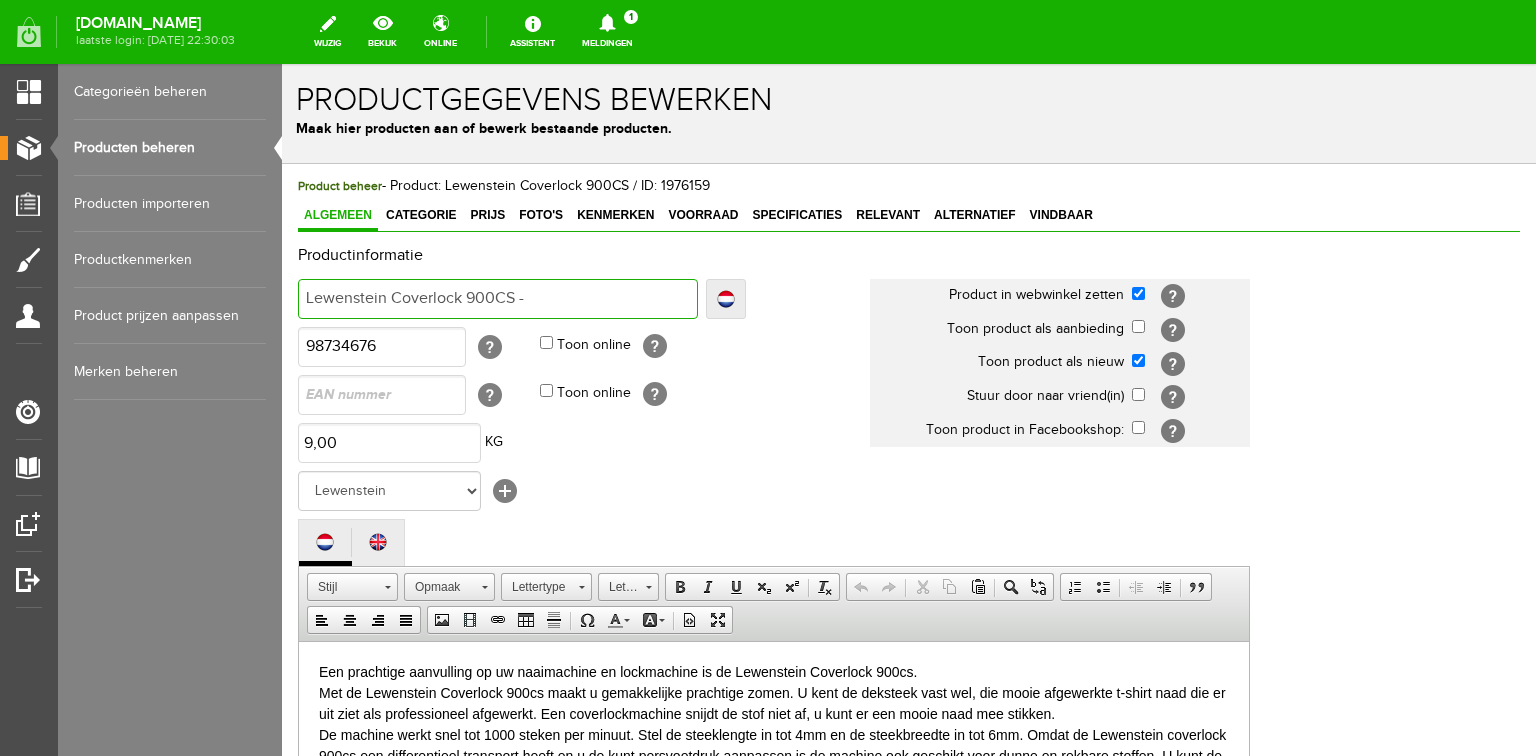 type on "Lewenstein Coverlock 900CS -" 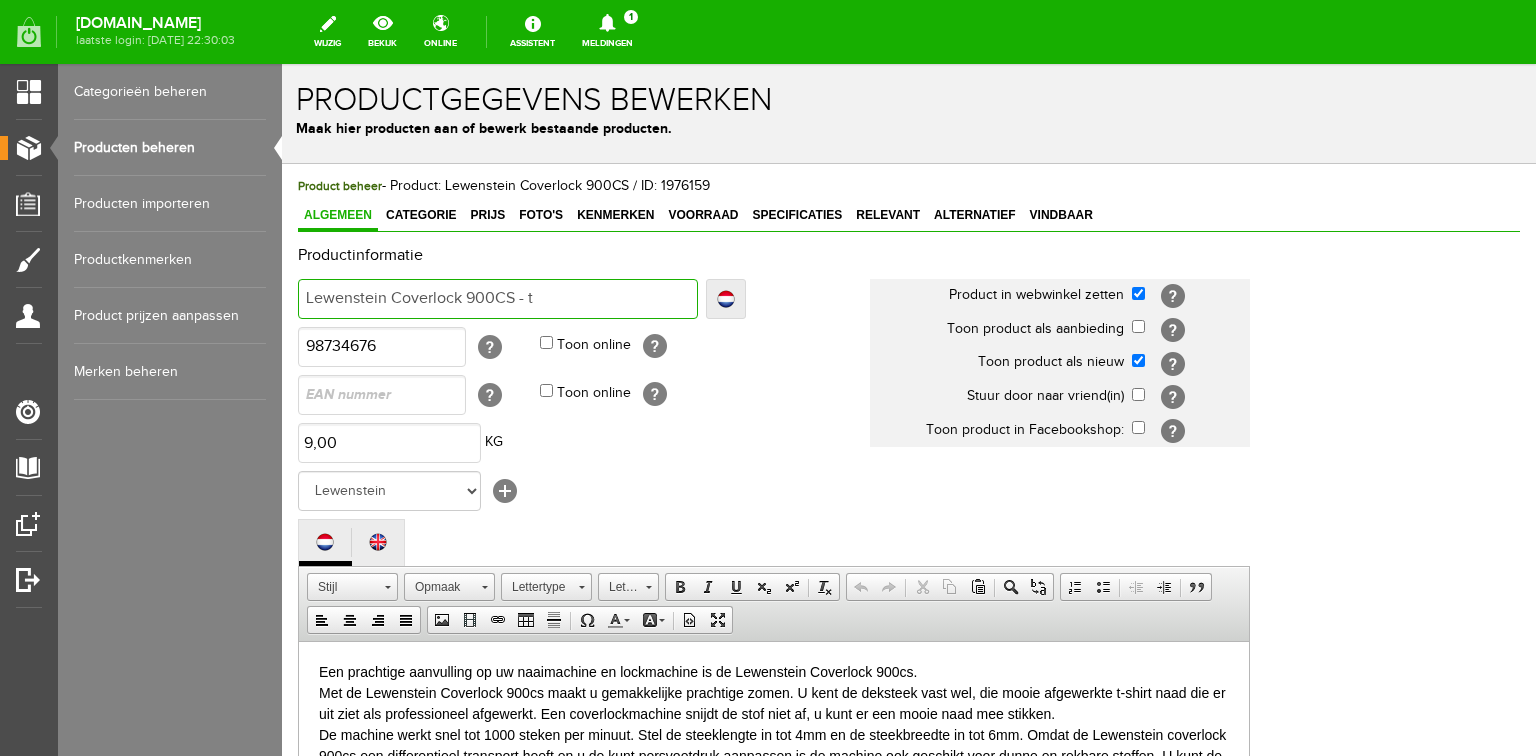 type on "Lewenstein Coverlock 900CS - t" 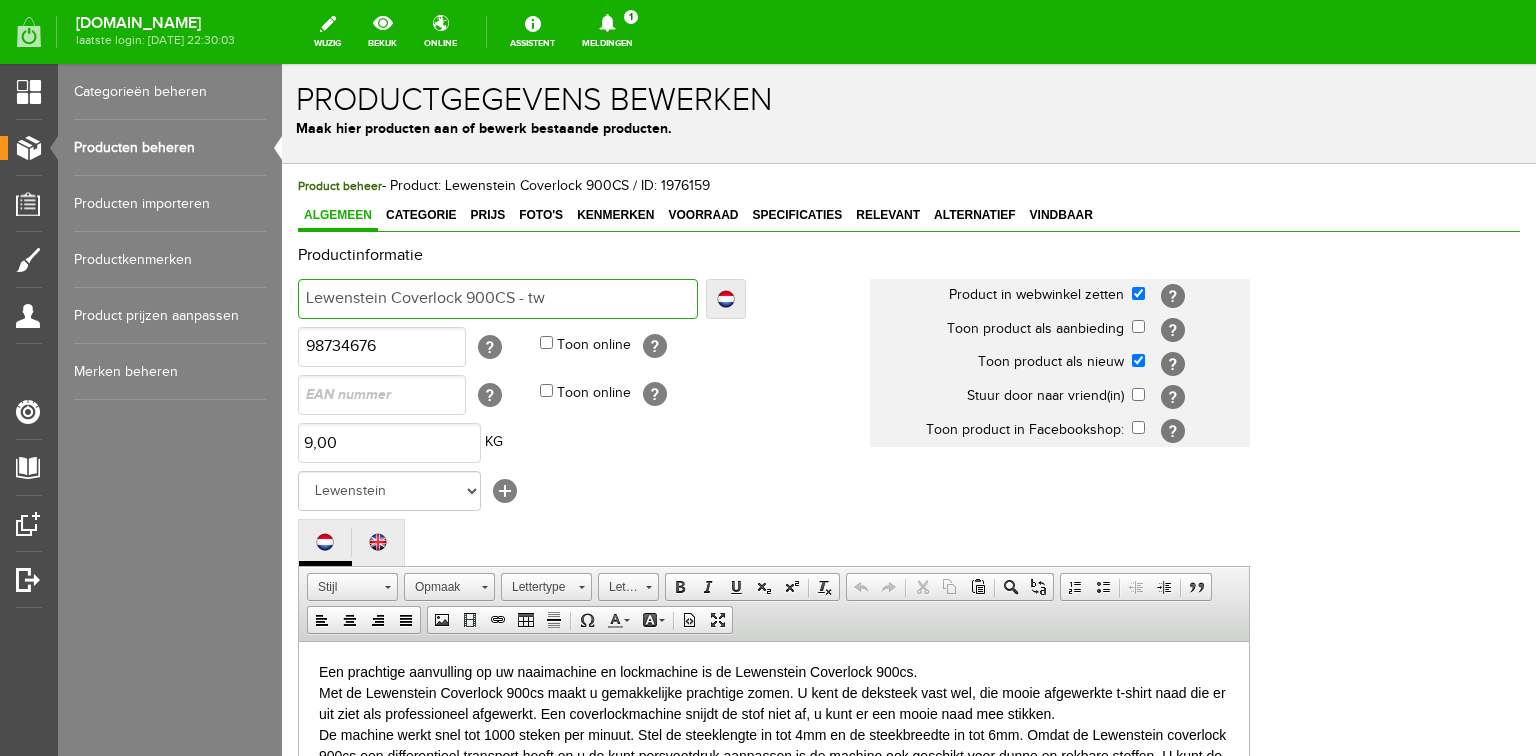 type on "Lewenstein Coverlock 900CS - tw" 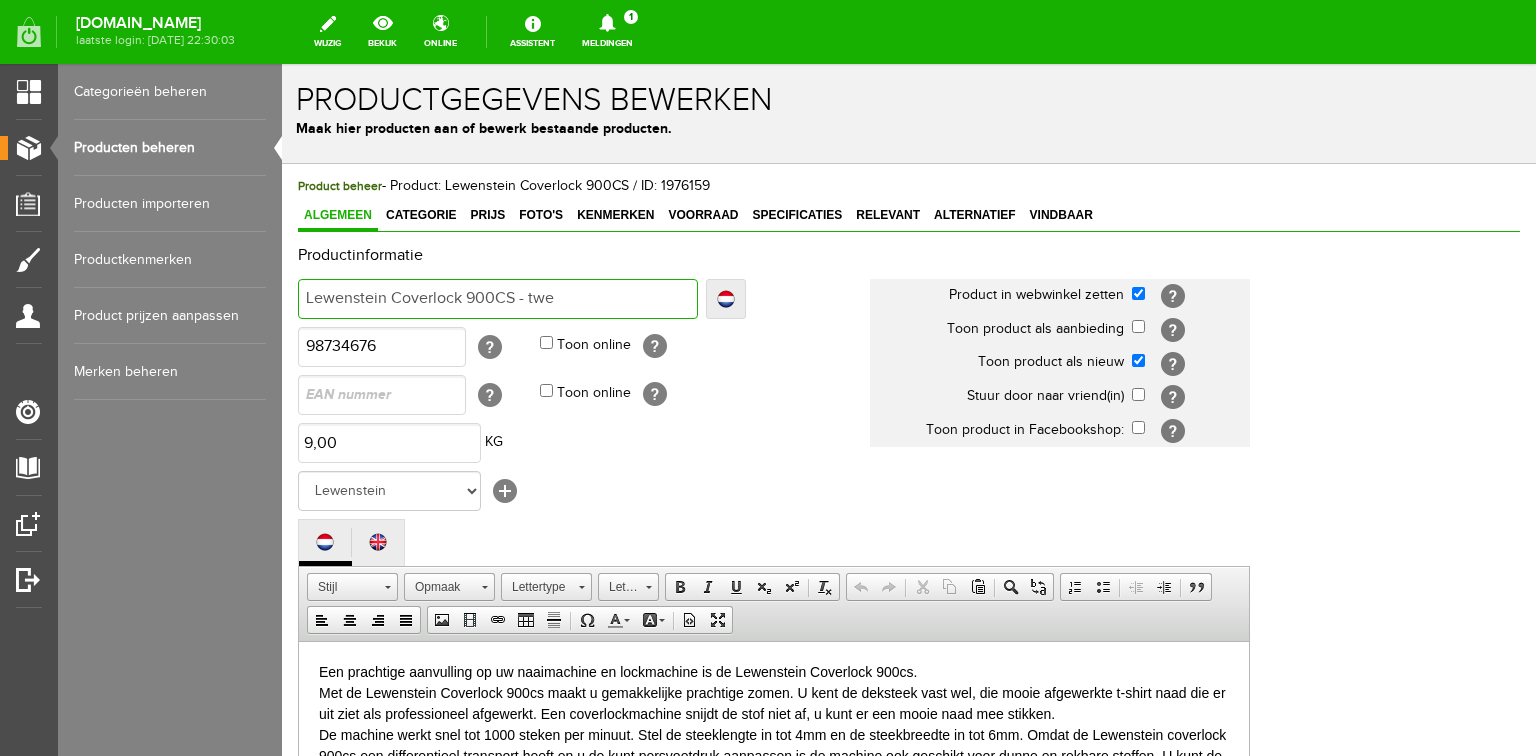 type on "Lewenstein Coverlock 900CS - twe" 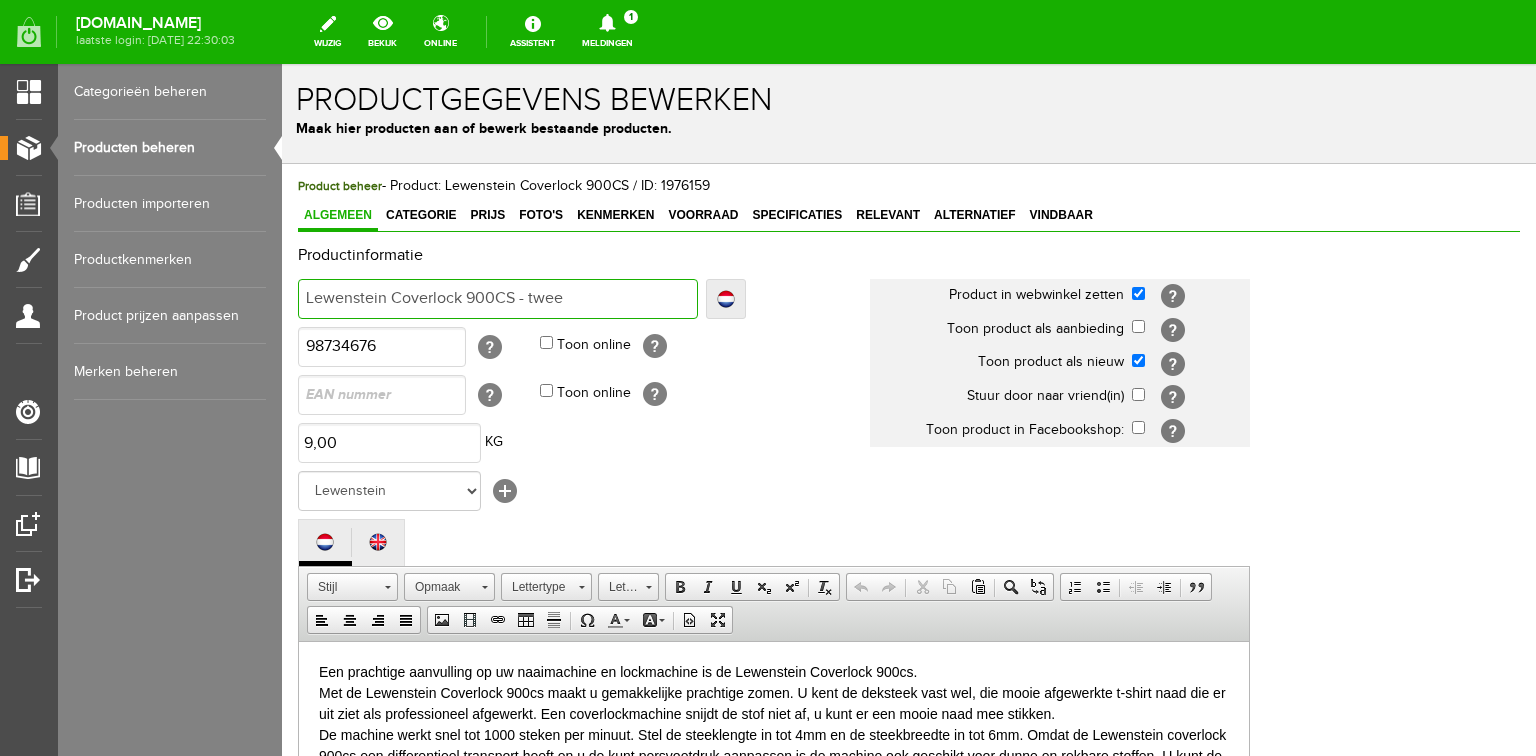 type on "Lewenstein Coverlock 900CS - twee" 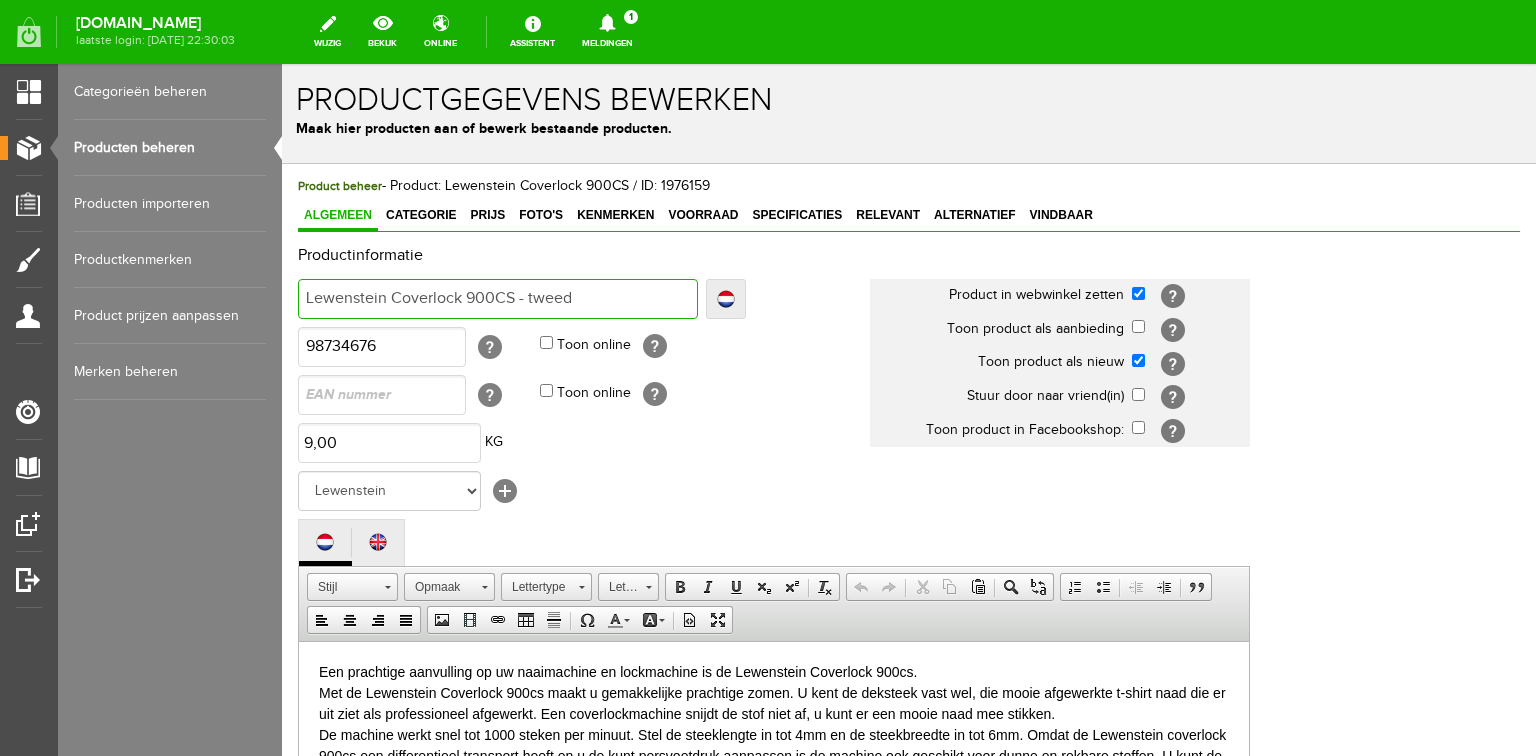 type on "Lewenstein Coverlock 900CS - tweed" 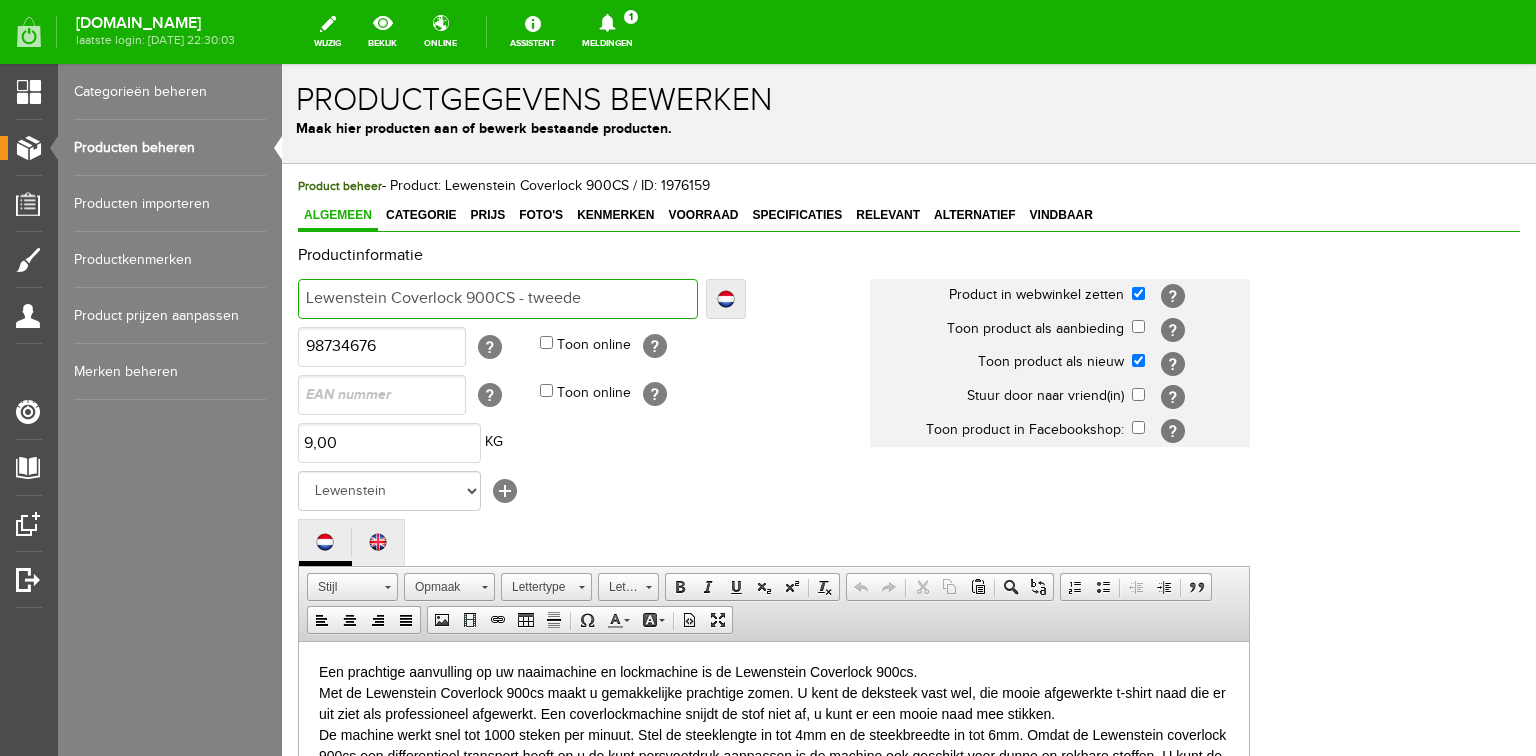 type on "Lewenstein Coverlock 900CS - tweede" 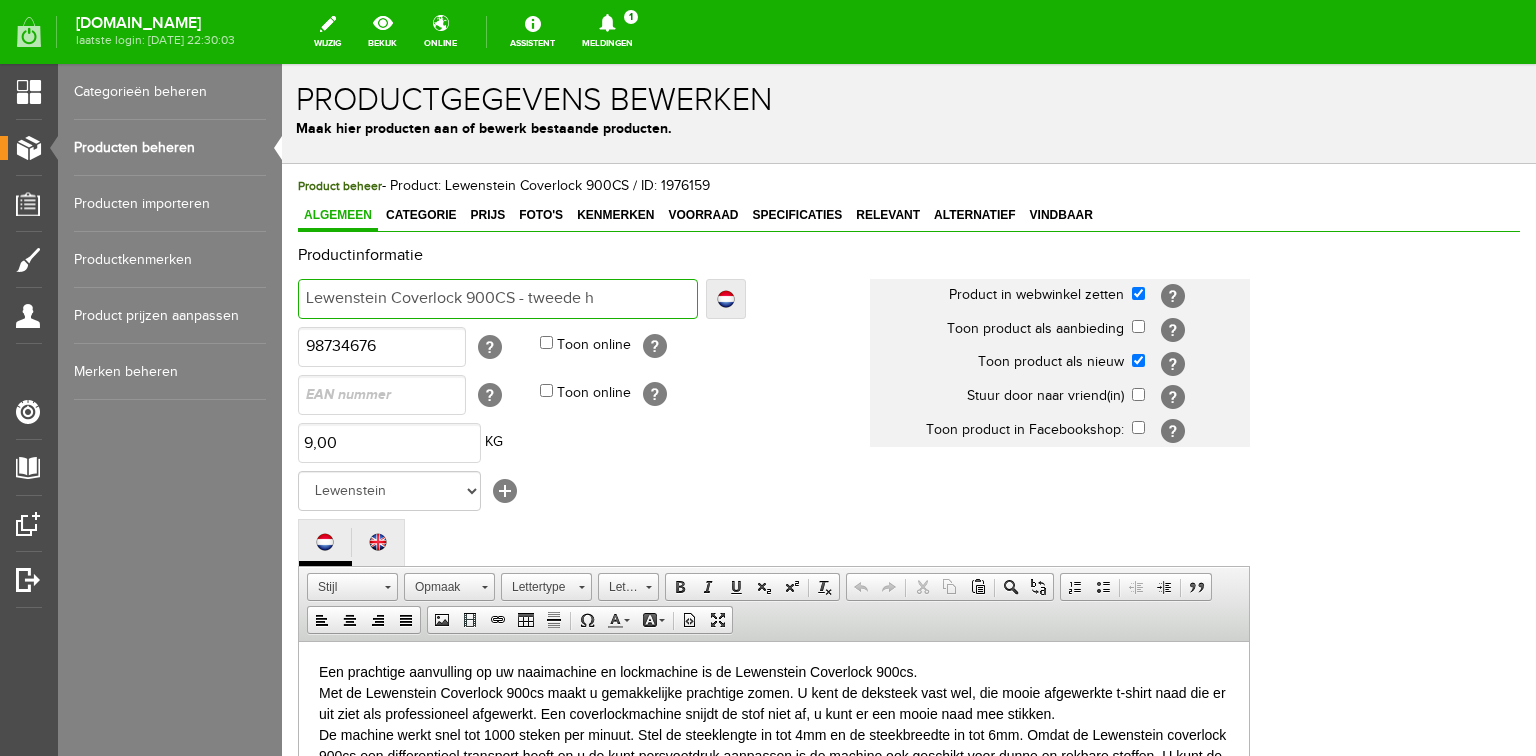 type on "Lewenstein Coverlock 900CS - tweede ha" 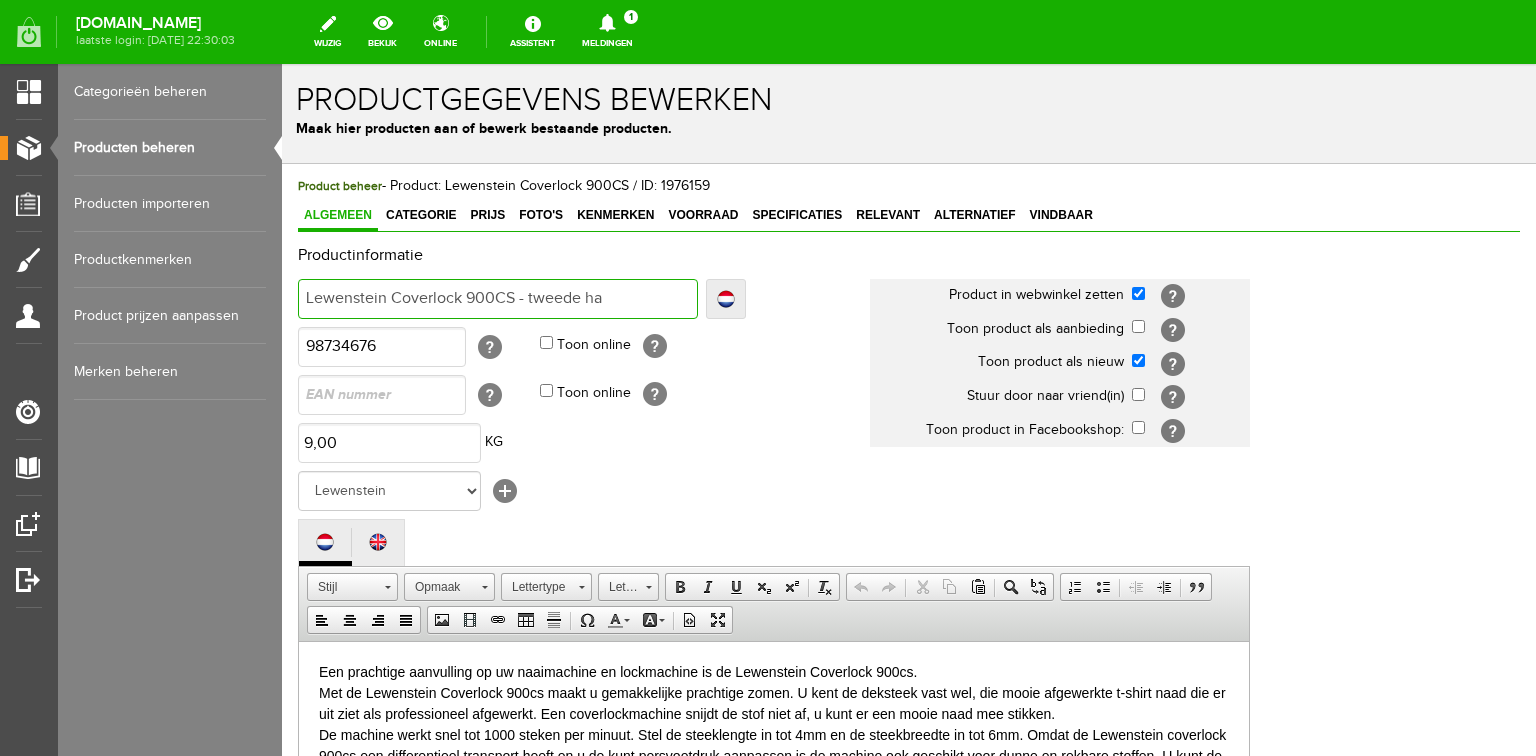 type on "Lewenstein Coverlock 900CS - tweede han" 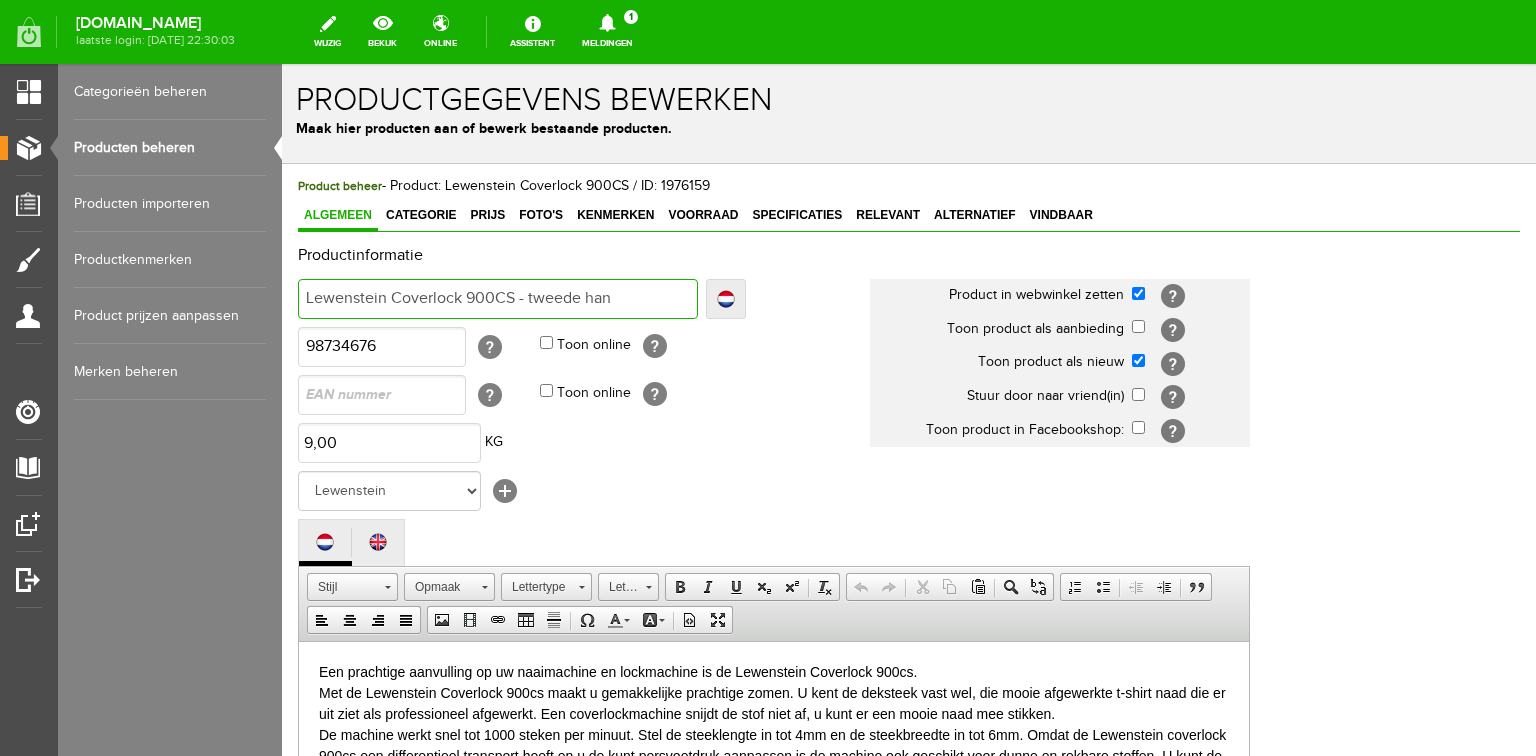 type on "Lewenstein Coverlock 900CS - tweede hand" 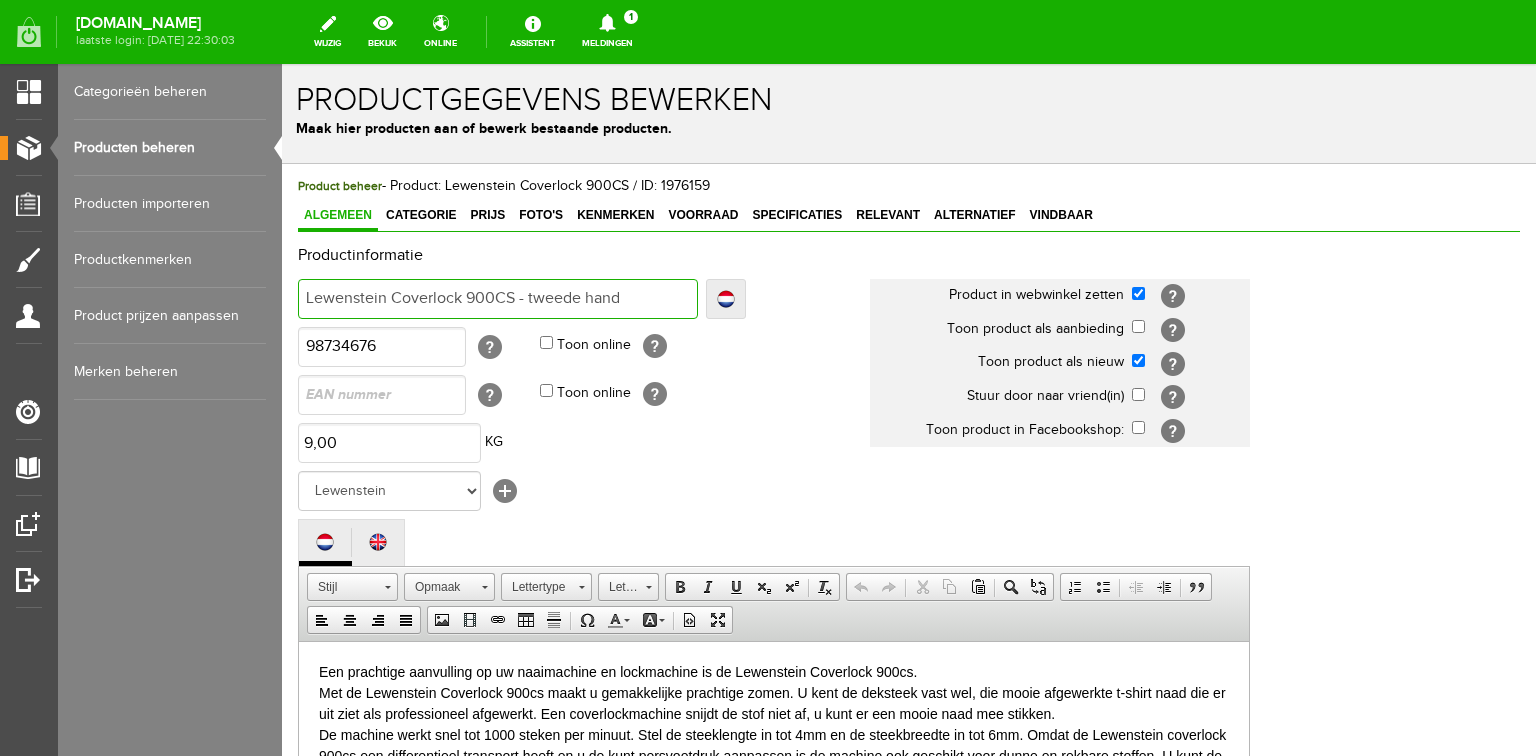 type on "Lewenstein Coverlock 900CS - tweede hand" 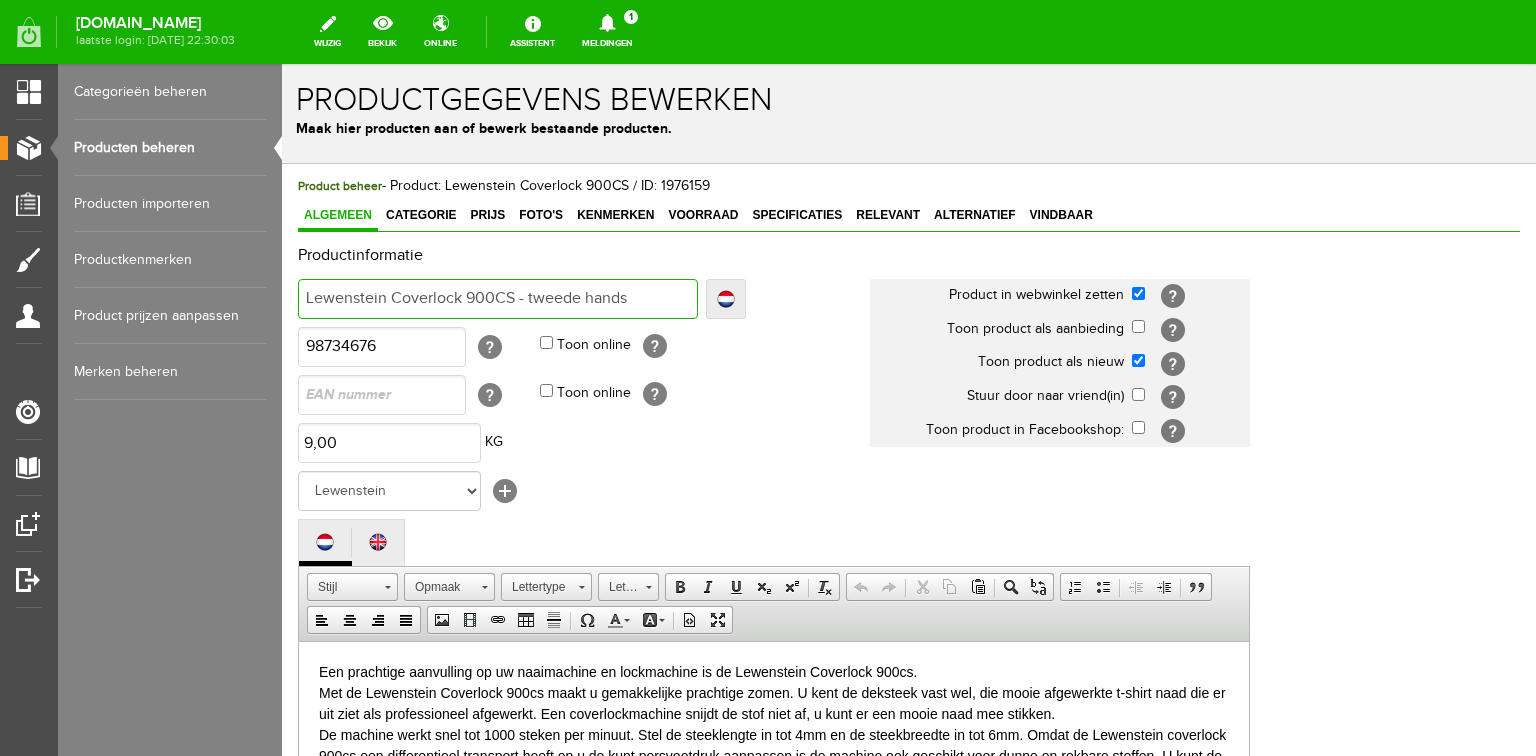 type on "Lewenstein Coverlock 900CS - tweede hands" 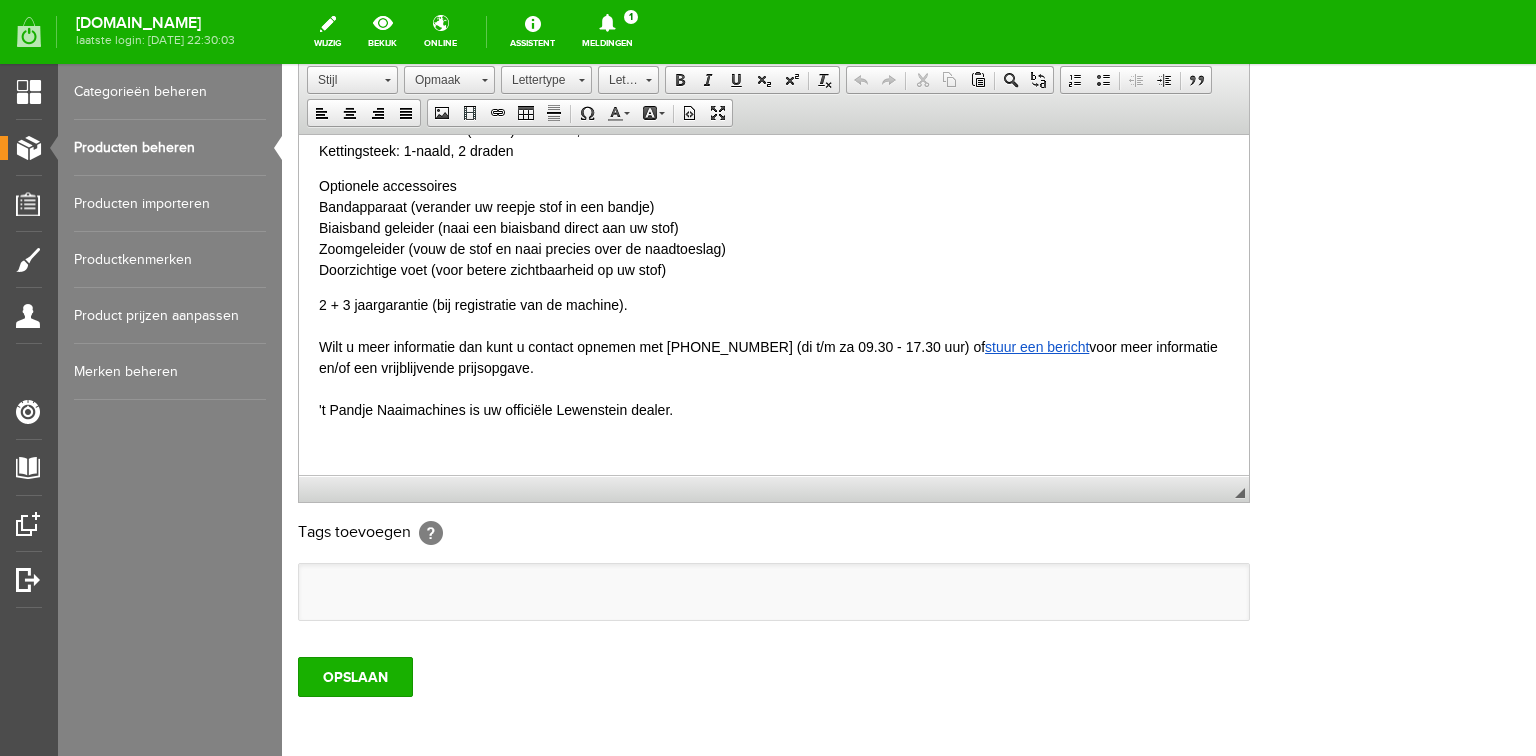 scroll, scrollTop: 592, scrollLeft: 0, axis: vertical 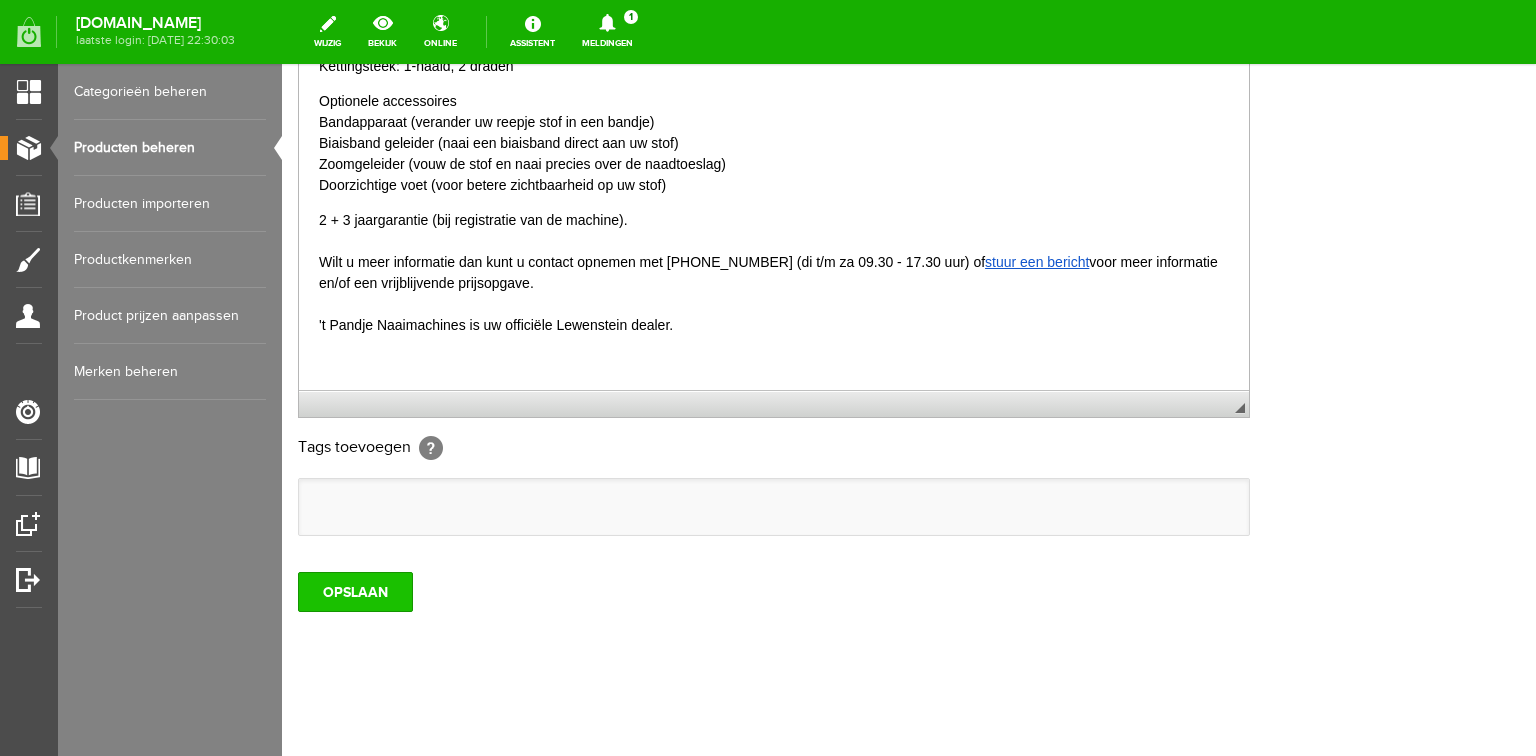 type on "Lewenstein Coverlock 900CS - tweede hands" 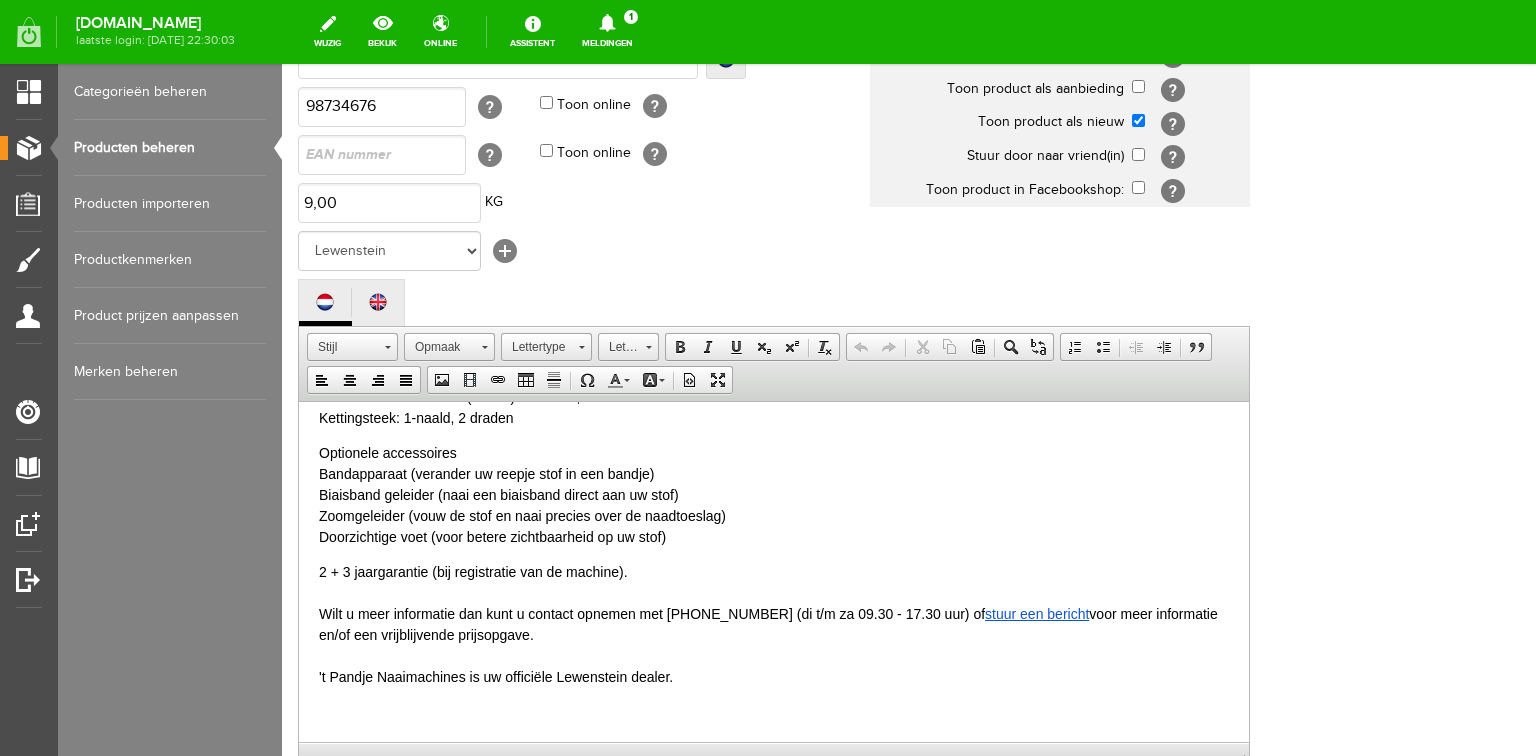 scroll, scrollTop: 504, scrollLeft: 0, axis: vertical 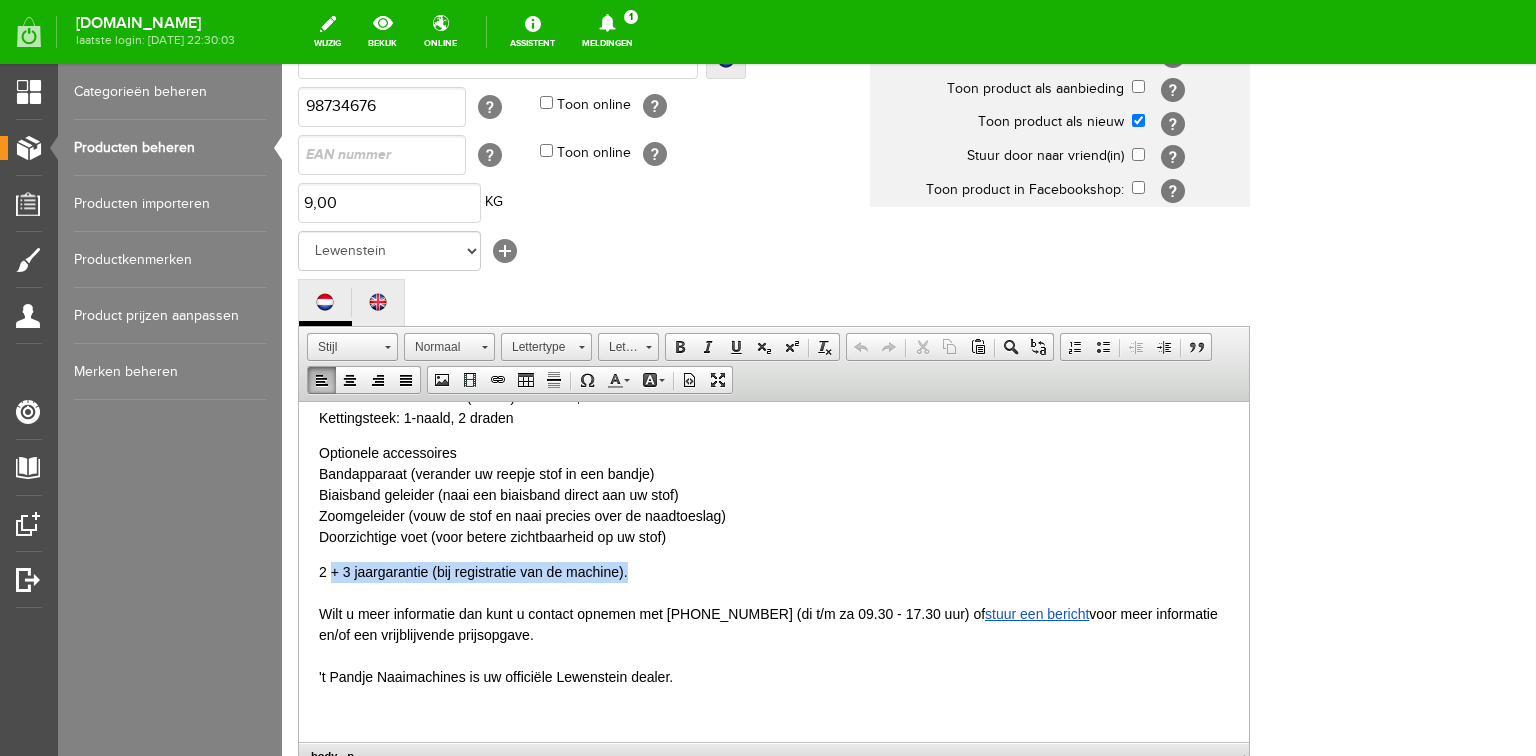 drag, startPoint x: 332, startPoint y: 570, endPoint x: 636, endPoint y: 577, distance: 304.08057 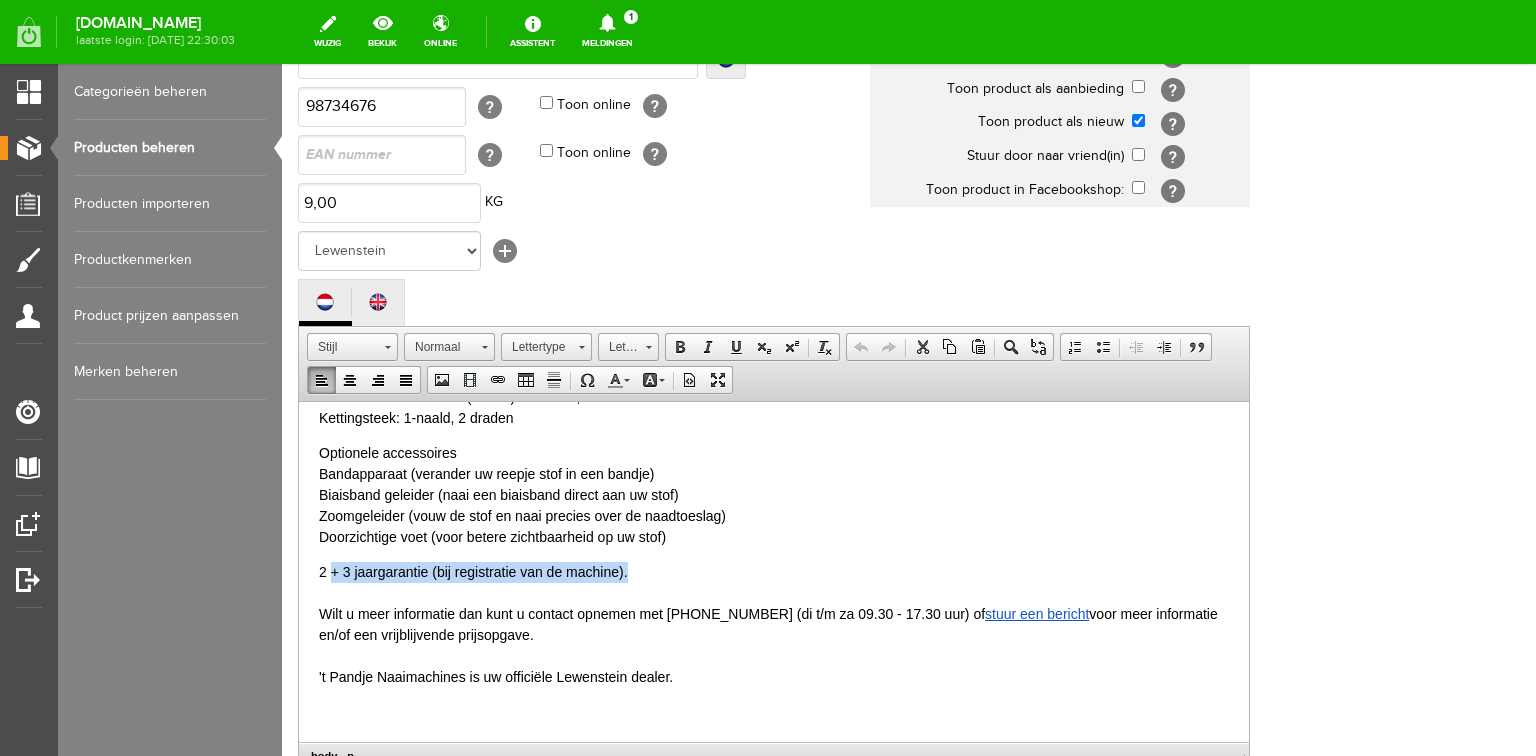 click on "2 + 3 jaargarantie (bij registratie van de machine). Wilt u meer informatie dan kunt u contact opnemen met [PHONE_NUMBER] (di t/m za 09.30 - 17.30 uur) of  stuur een bericht  voor meer informatie en/of een vrijblijvende prijsopgave. 't Pandje Naaimachines is uw officiële Lewenstein dealer." at bounding box center (774, 624) 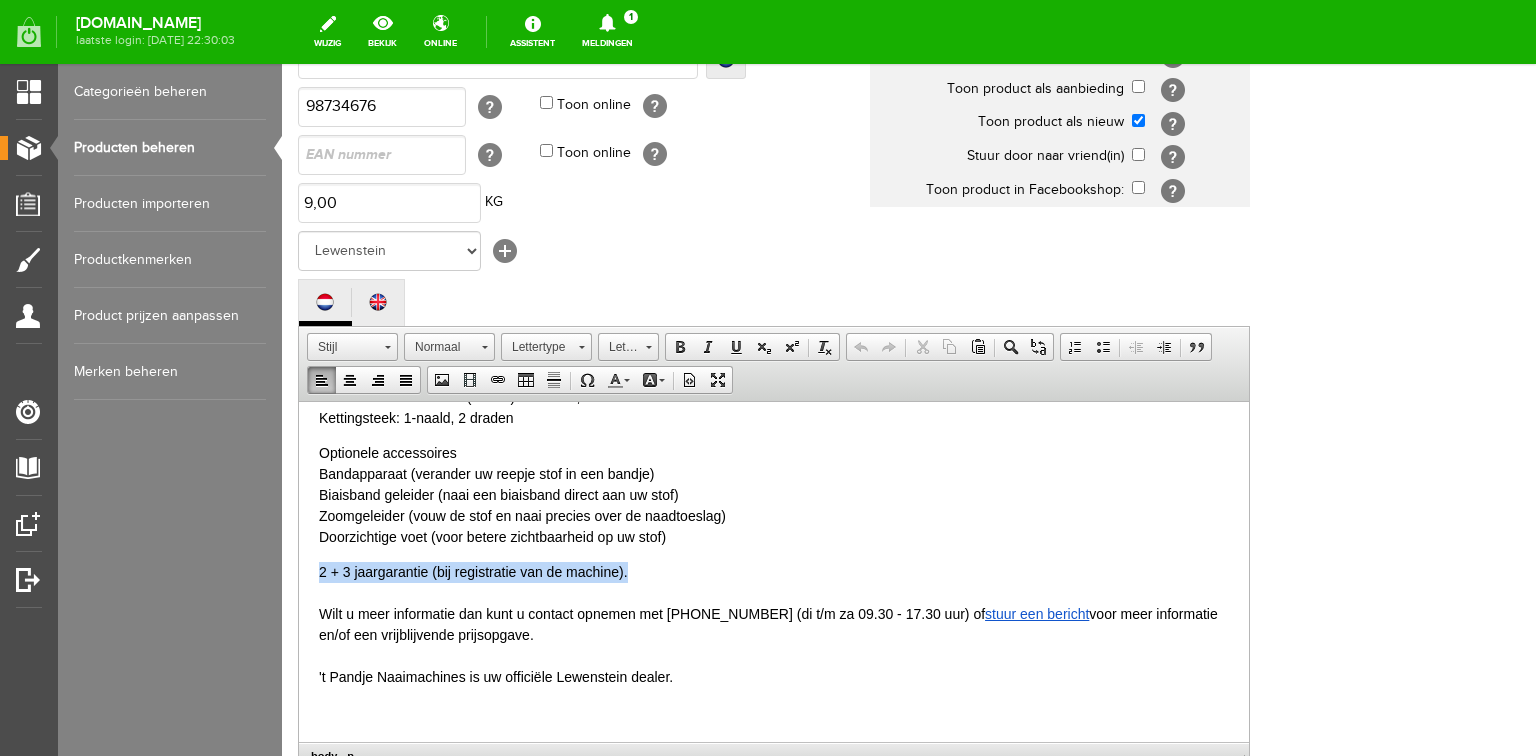 drag, startPoint x: 638, startPoint y: 567, endPoint x: 301, endPoint y: 558, distance: 337.12015 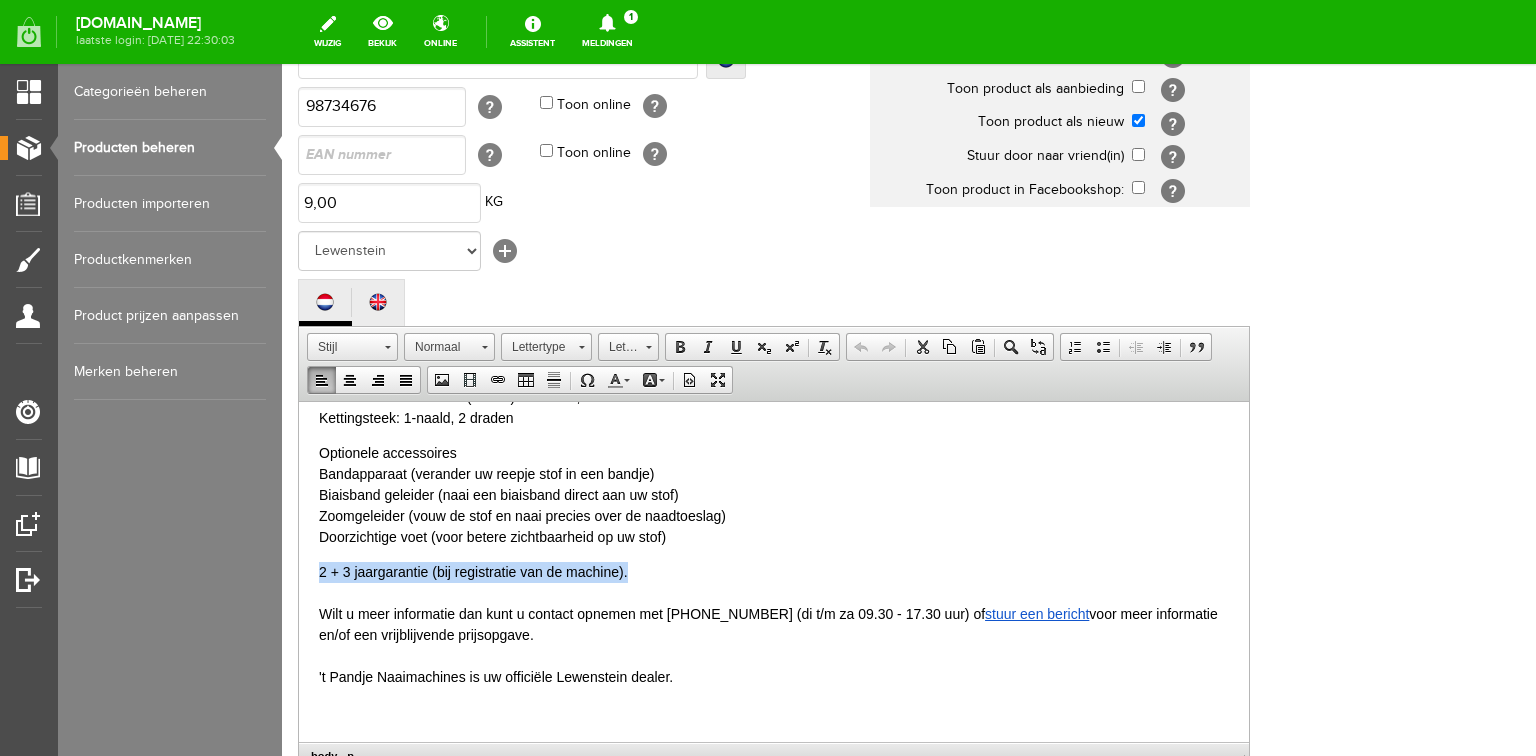 type 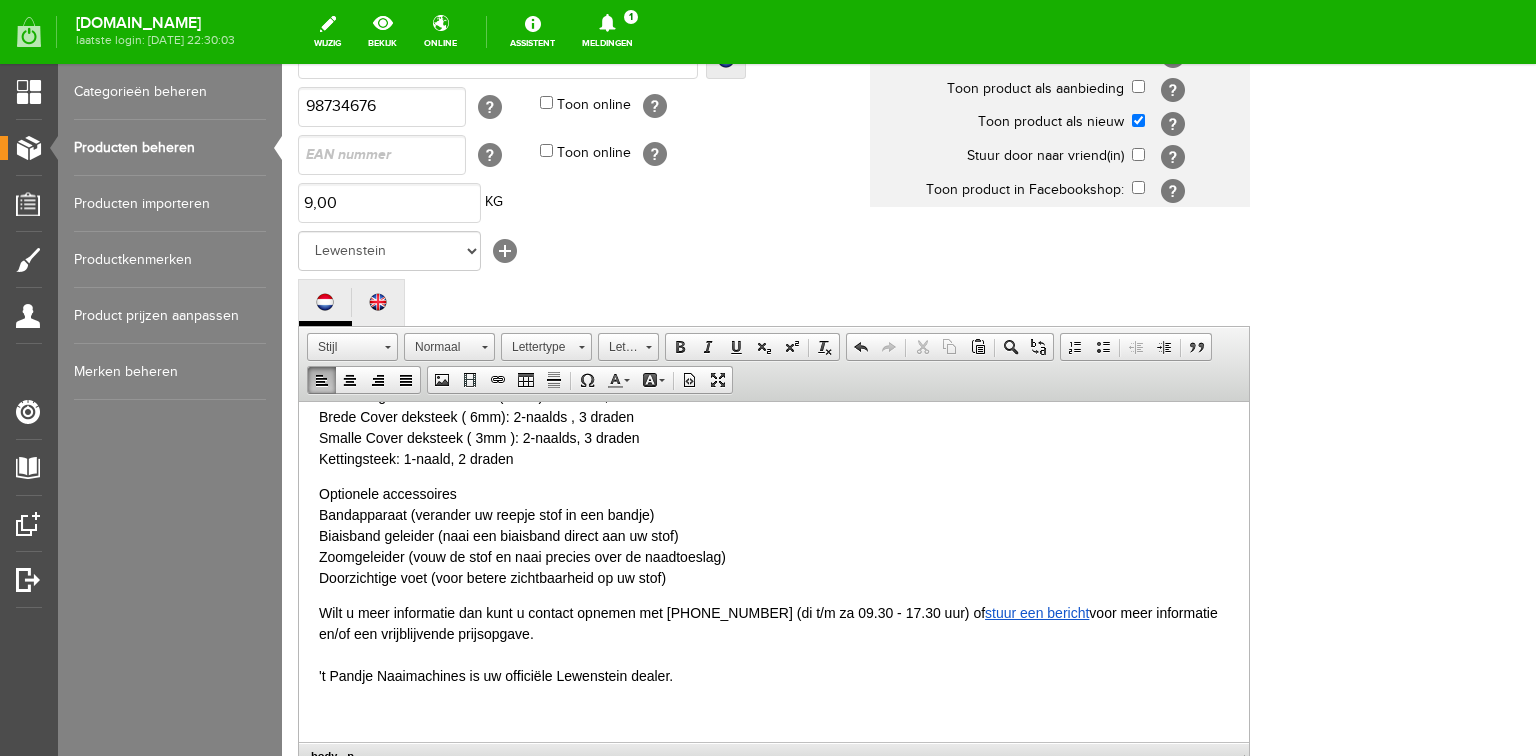 scroll, scrollTop: 463, scrollLeft: 0, axis: vertical 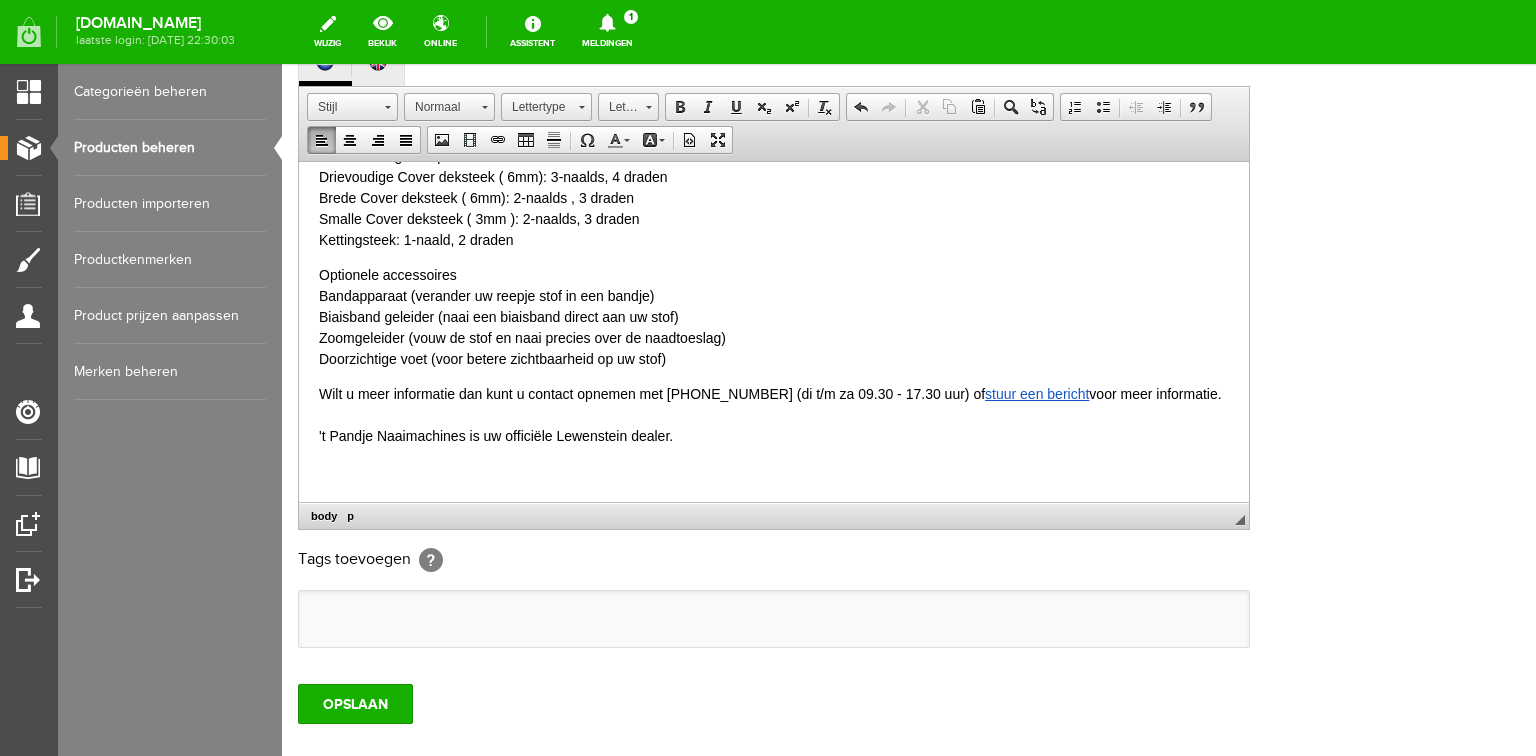 click at bounding box center (774, 470) 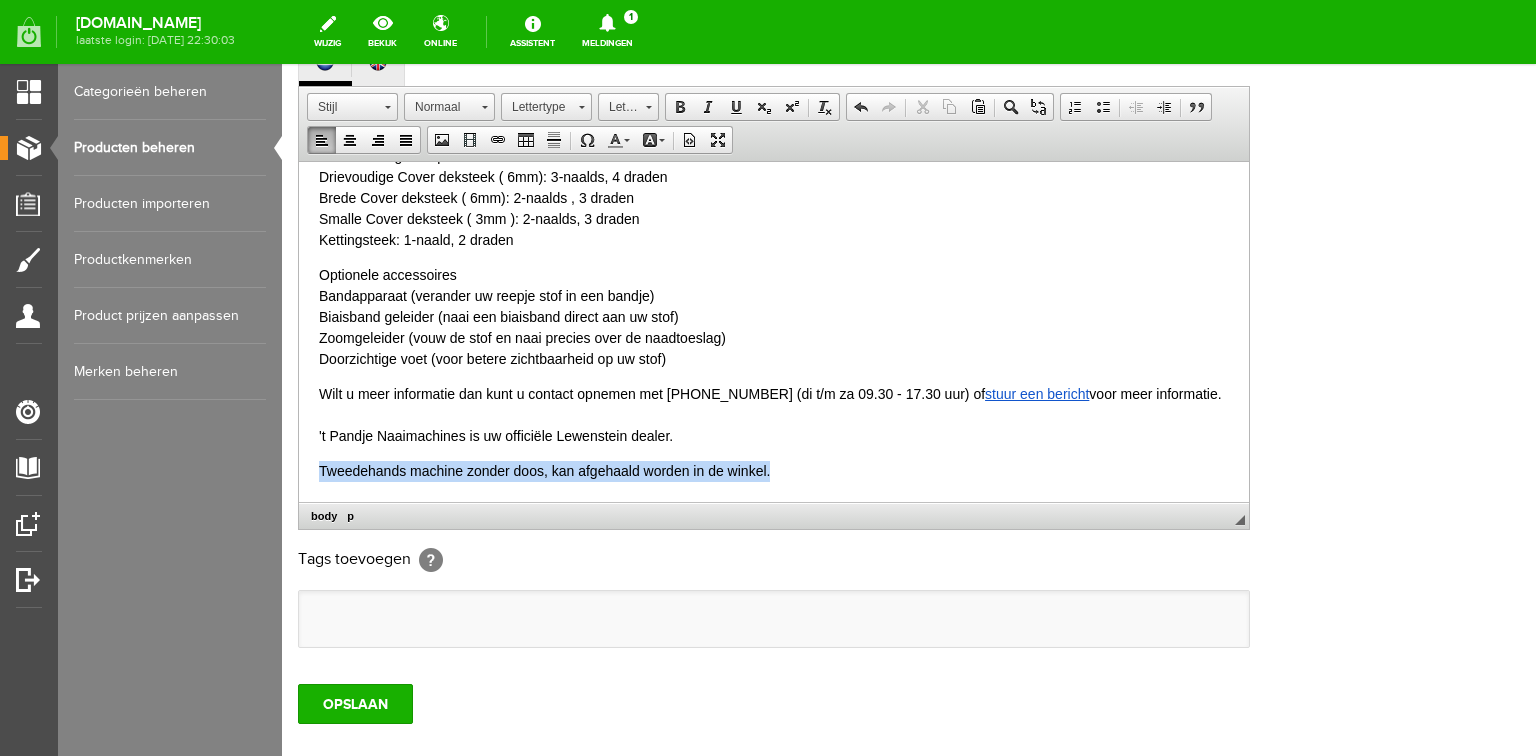 drag, startPoint x: 791, startPoint y: 471, endPoint x: 313, endPoint y: 567, distance: 487.54486 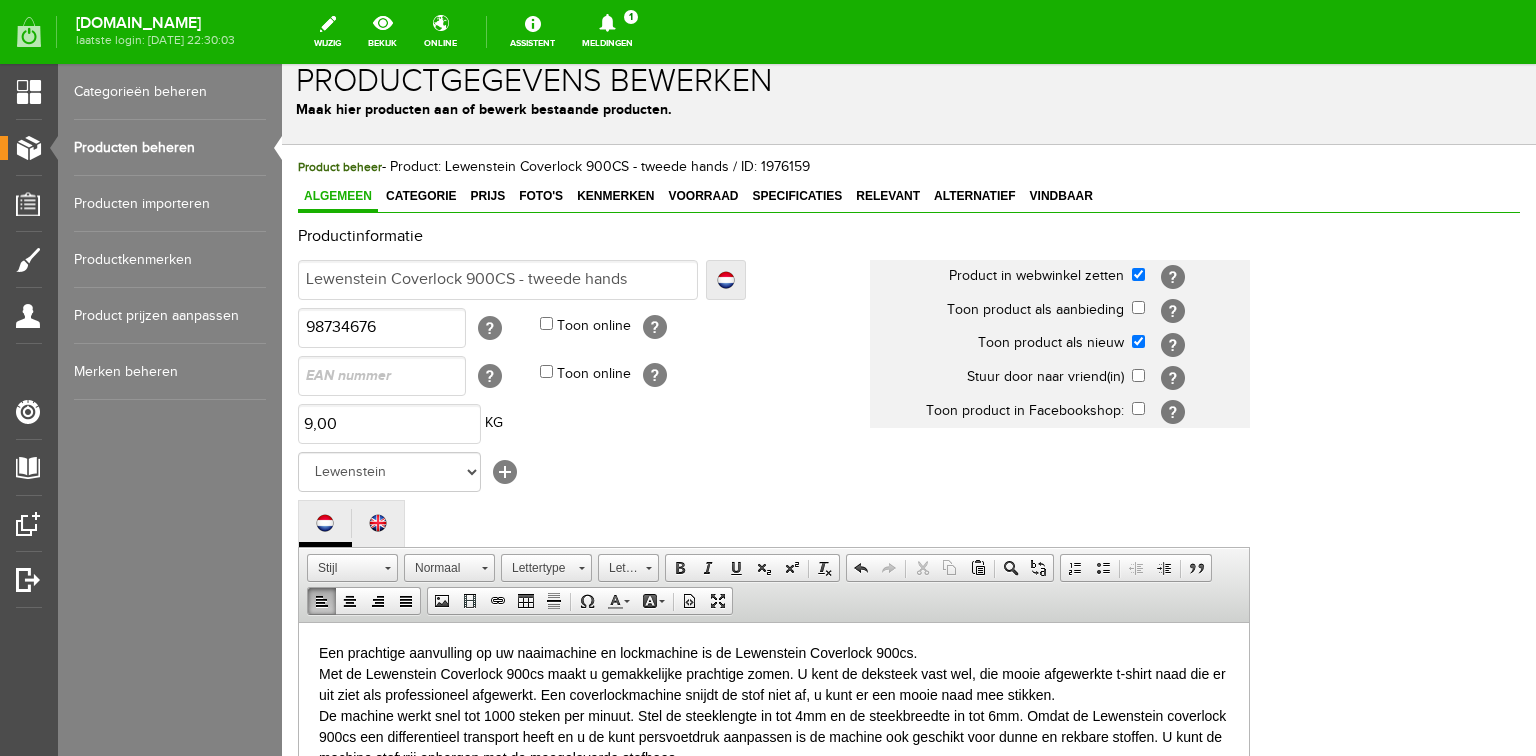 scroll, scrollTop: 0, scrollLeft: 0, axis: both 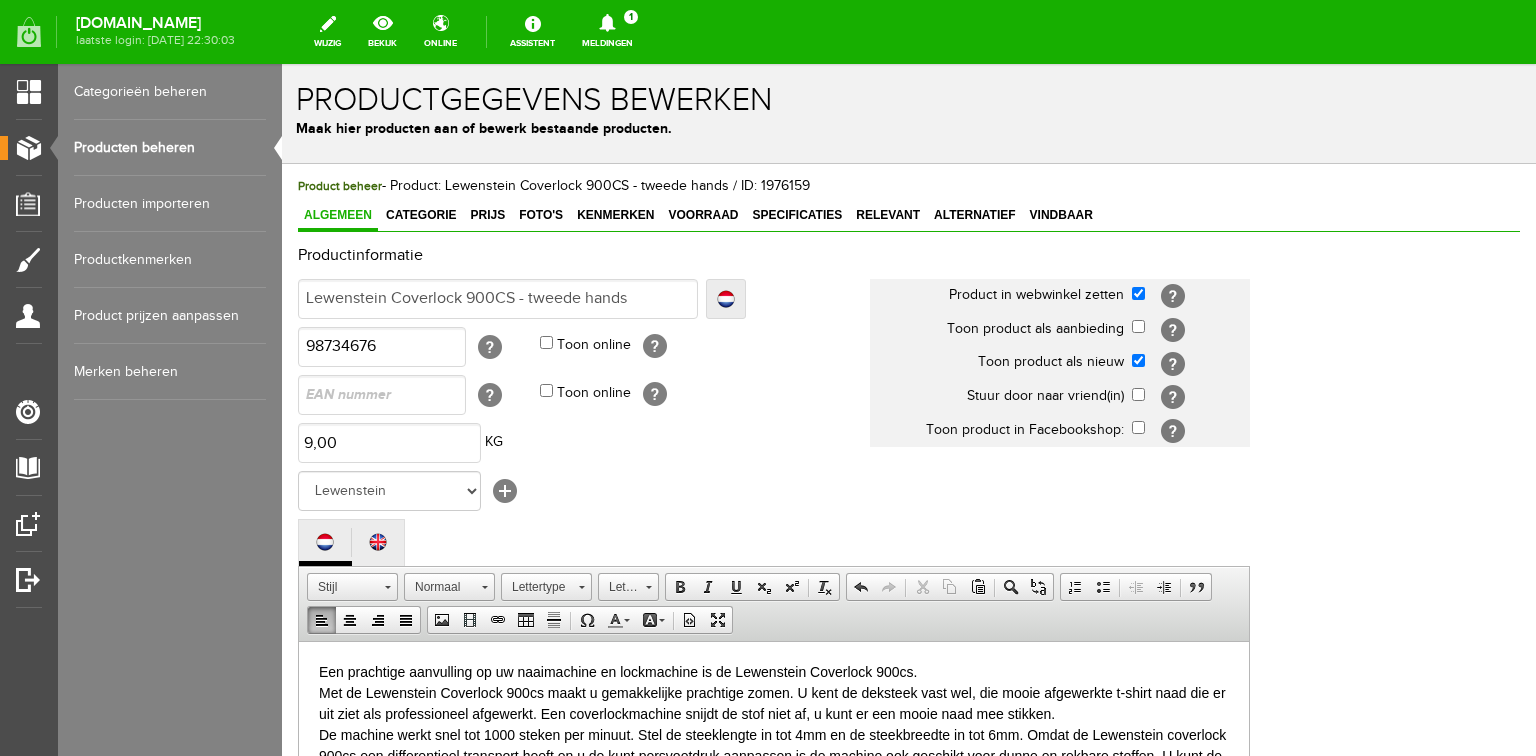 click on "Een prachtige aanvulling op uw naaimachine en lockmachine is de Lewenstein Coverlock 900cs. Met de Lewenstein Coverlock 900cs maakt u gemakkelijke prachtige zomen. U kent de deksteek vast wel, die mooie afgewerkte t-shirt naad die er uit ziet als professioneel afgewerkt. Een coverlockmachine snijdt de stof niet af, u kunt er een mooie naad mee stikken. De machine werkt snel tot 1000 steken per minuut. Stel de steeklengte in tot 4mm en de steekbreedte in tot 6mm. Omdat de Lewenstein coverlock 900cs een differentieel transport heeft en u de kunt persvoetdruk aanpassen is de machine ook geschikt voor dunne en rekbare stoffen. U kunt de machine stofvrij opbergen met de meegeleverde stofhoes. Inrijgen: De coverlock 900cs is snel en eenvoudig in te rijgen. Volg het kleurenschema op de machine en ook het inrijgen van de grijper gaat gemakkelijk, gebruik hiervoor de grijperinrijger, deze is goed bereikbaar achter de voorklep. Extra veiligheid Maak de volgende professionele steken Kettingsteek: 1-naald, 2 draden" at bounding box center [774, 1032] 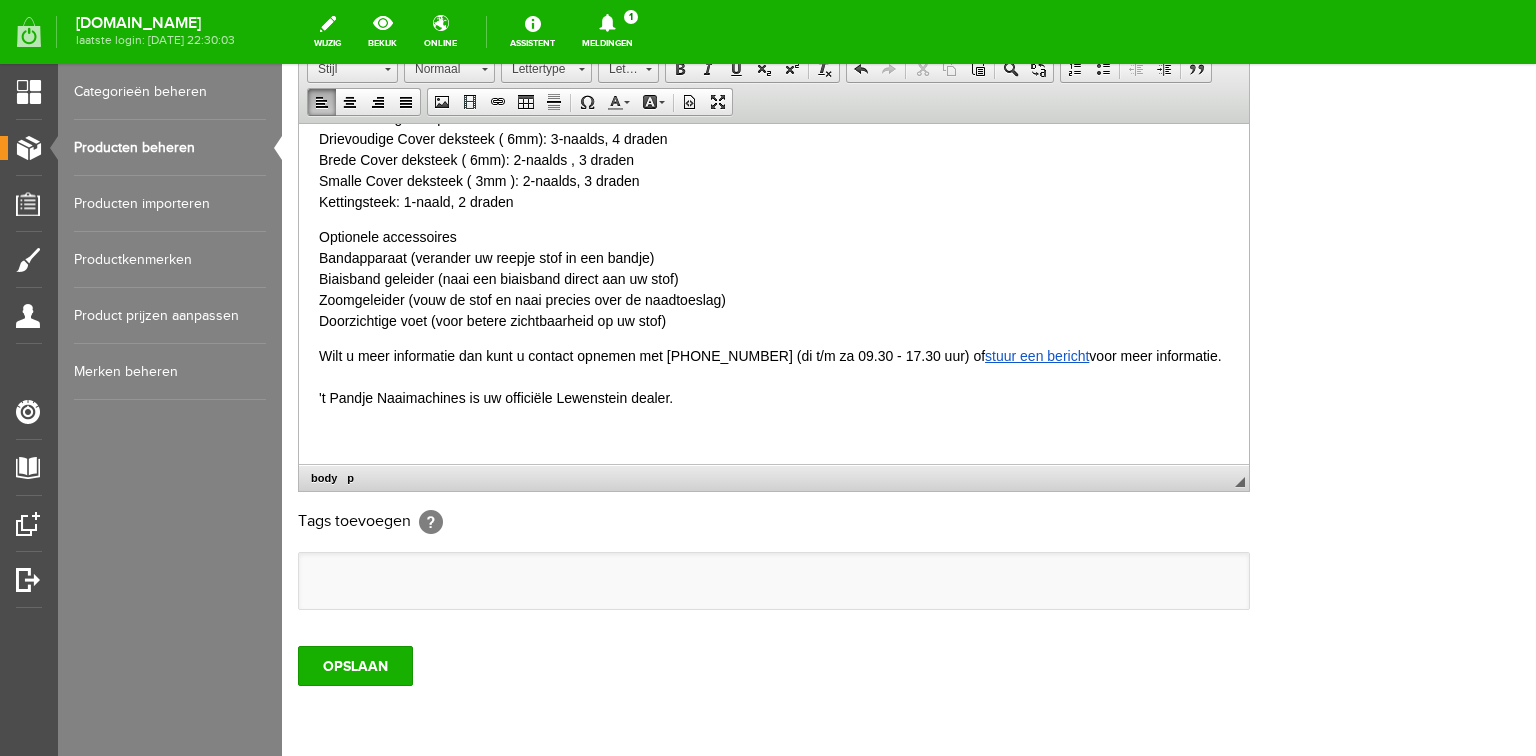 scroll, scrollTop: 592, scrollLeft: 0, axis: vertical 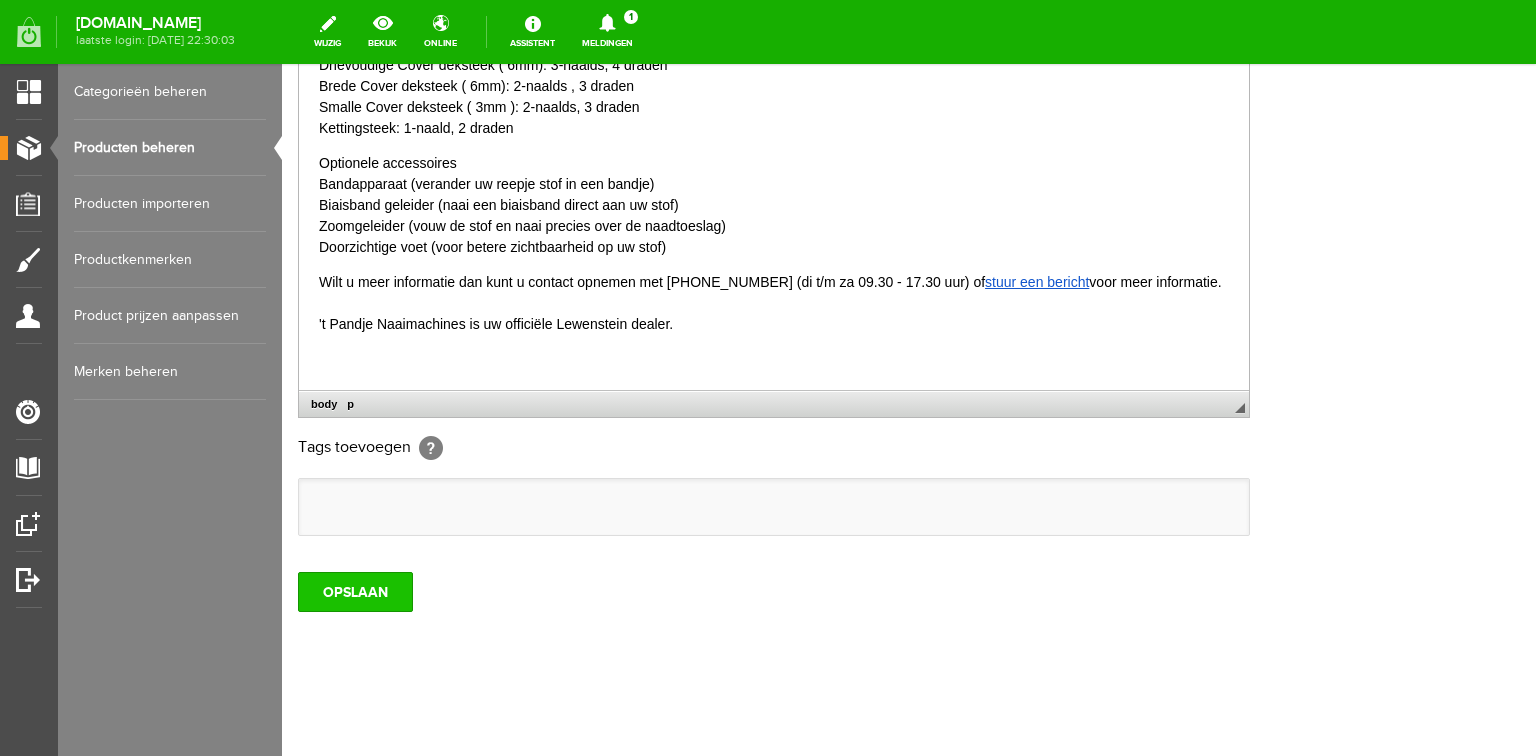 click on "OPSLAAN" at bounding box center (355, 592) 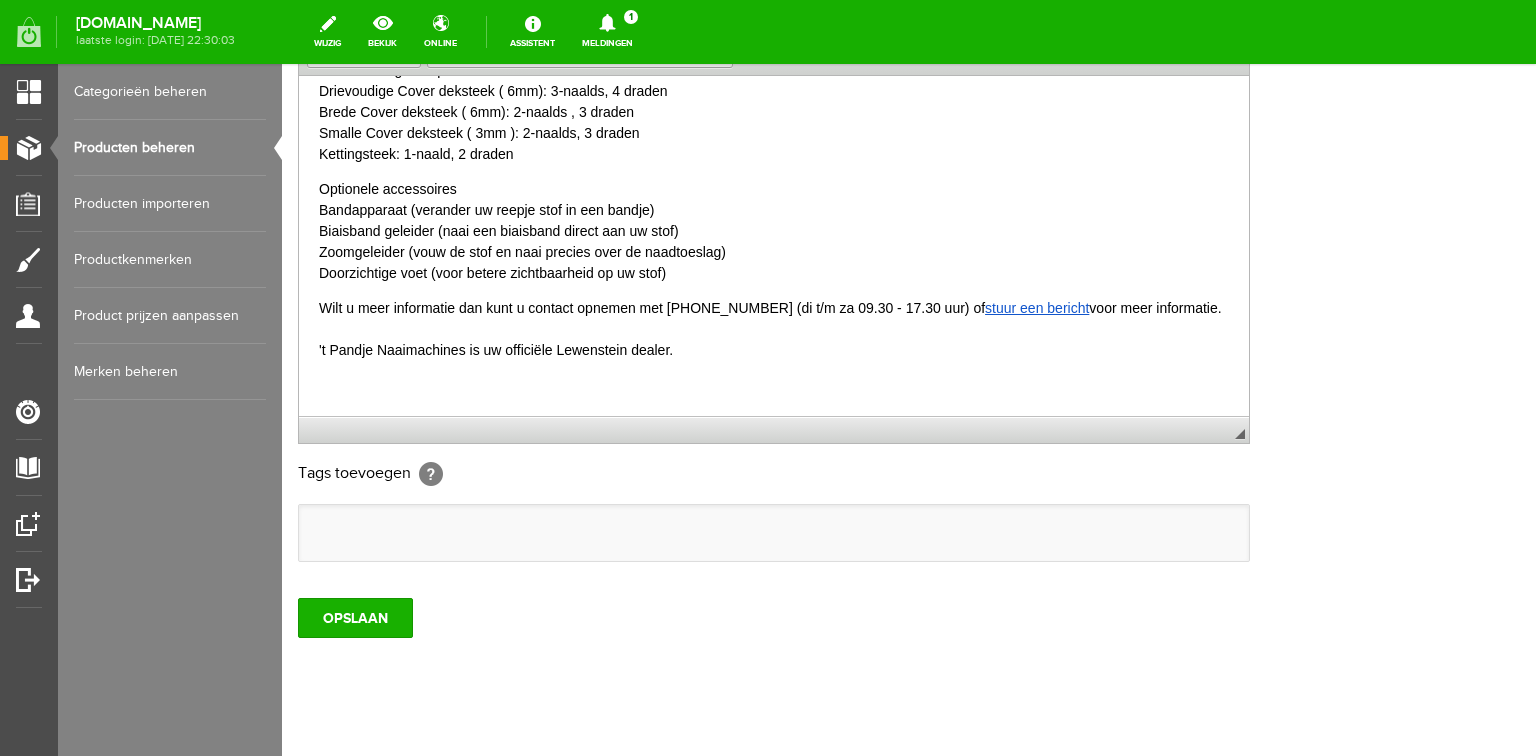 scroll, scrollTop: 592, scrollLeft: 0, axis: vertical 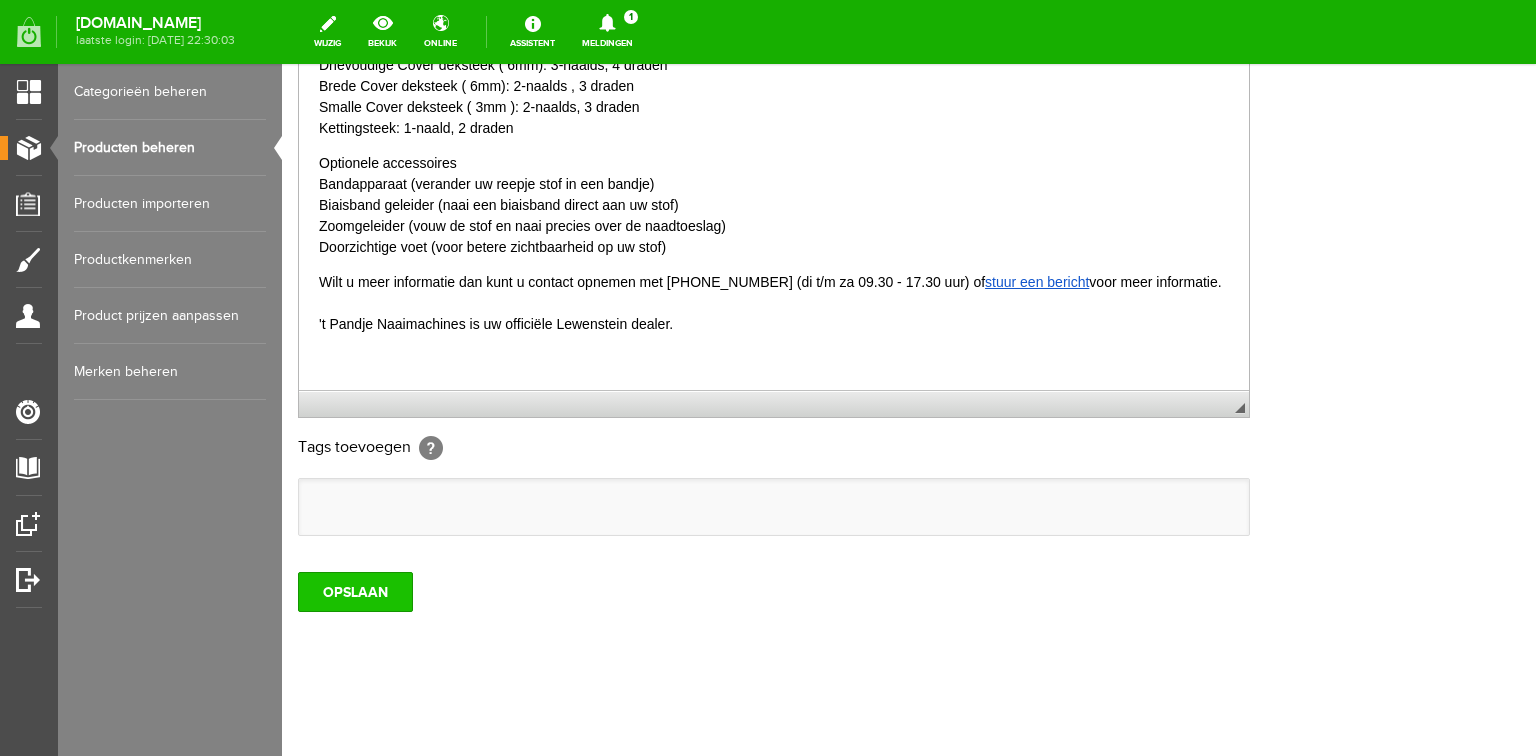 click on "OPSLAAN" at bounding box center (355, 592) 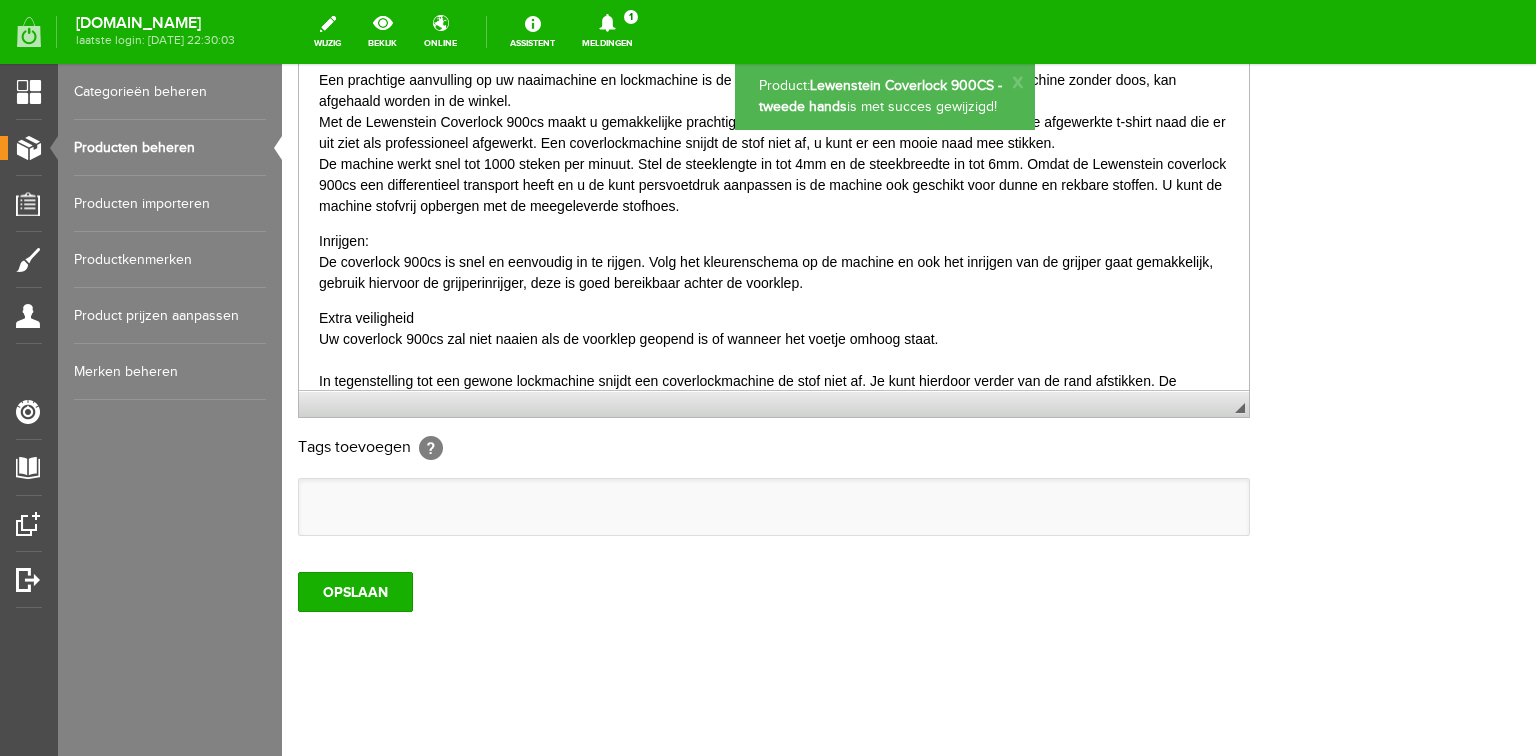 scroll, scrollTop: 0, scrollLeft: 0, axis: both 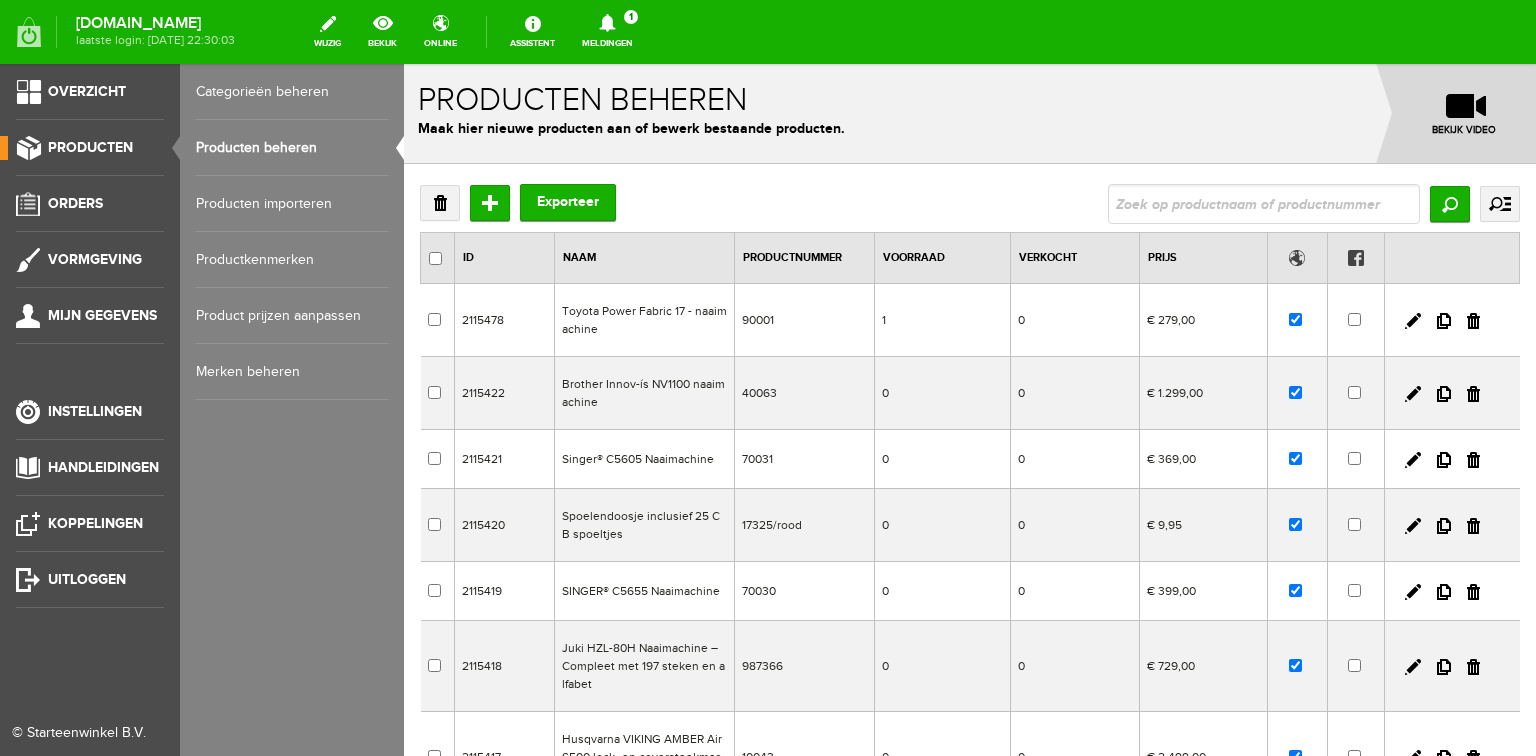 click on "Producten" at bounding box center (90, 147) 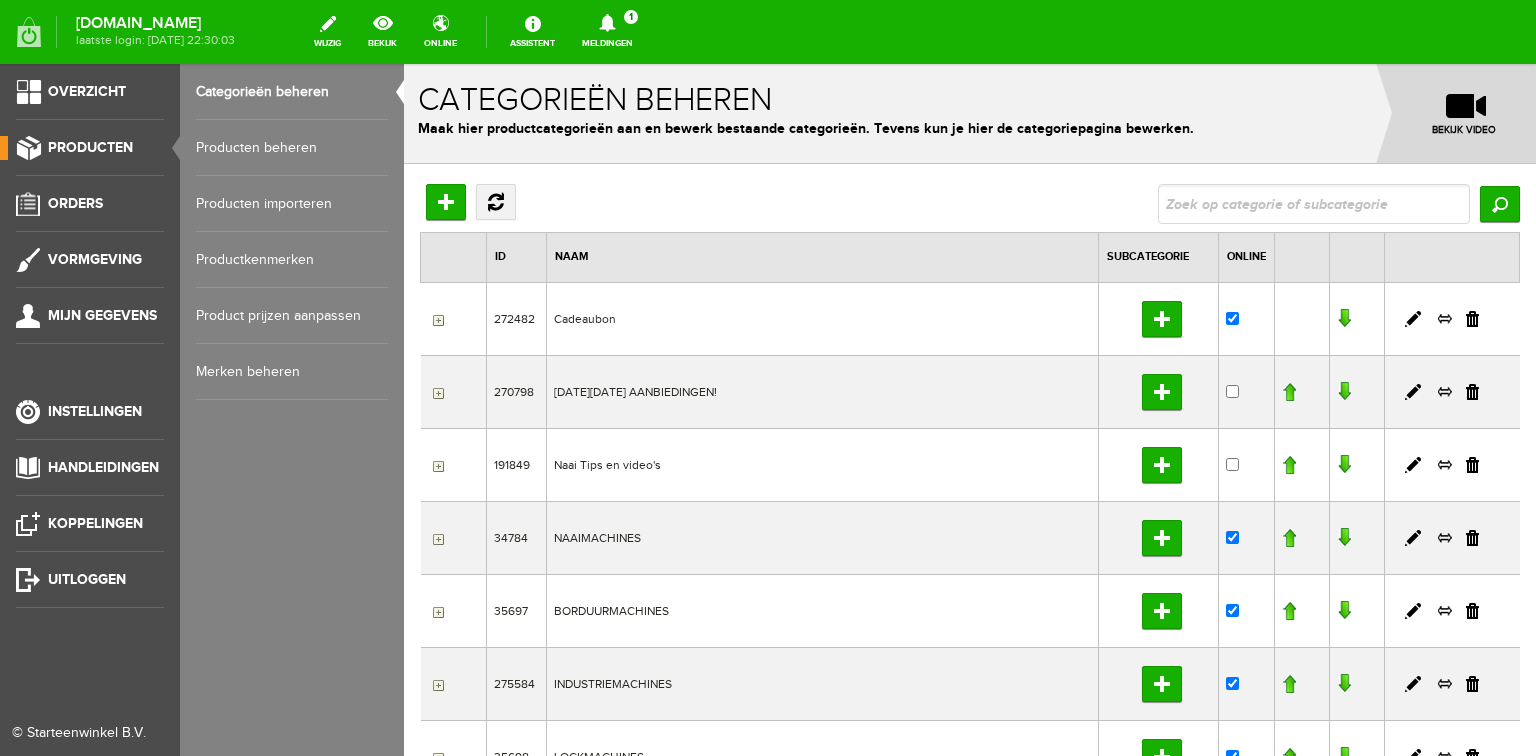 scroll, scrollTop: 0, scrollLeft: 0, axis: both 